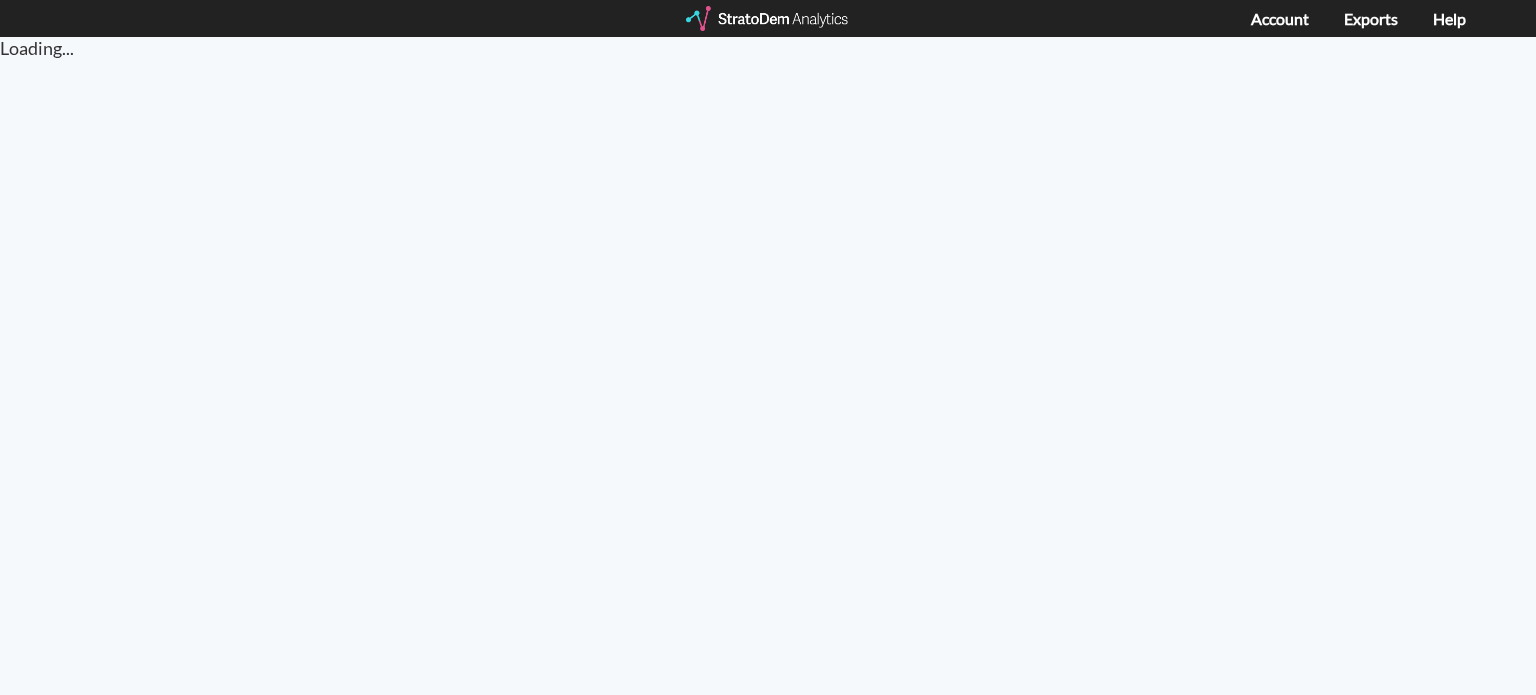 scroll, scrollTop: 0, scrollLeft: 0, axis: both 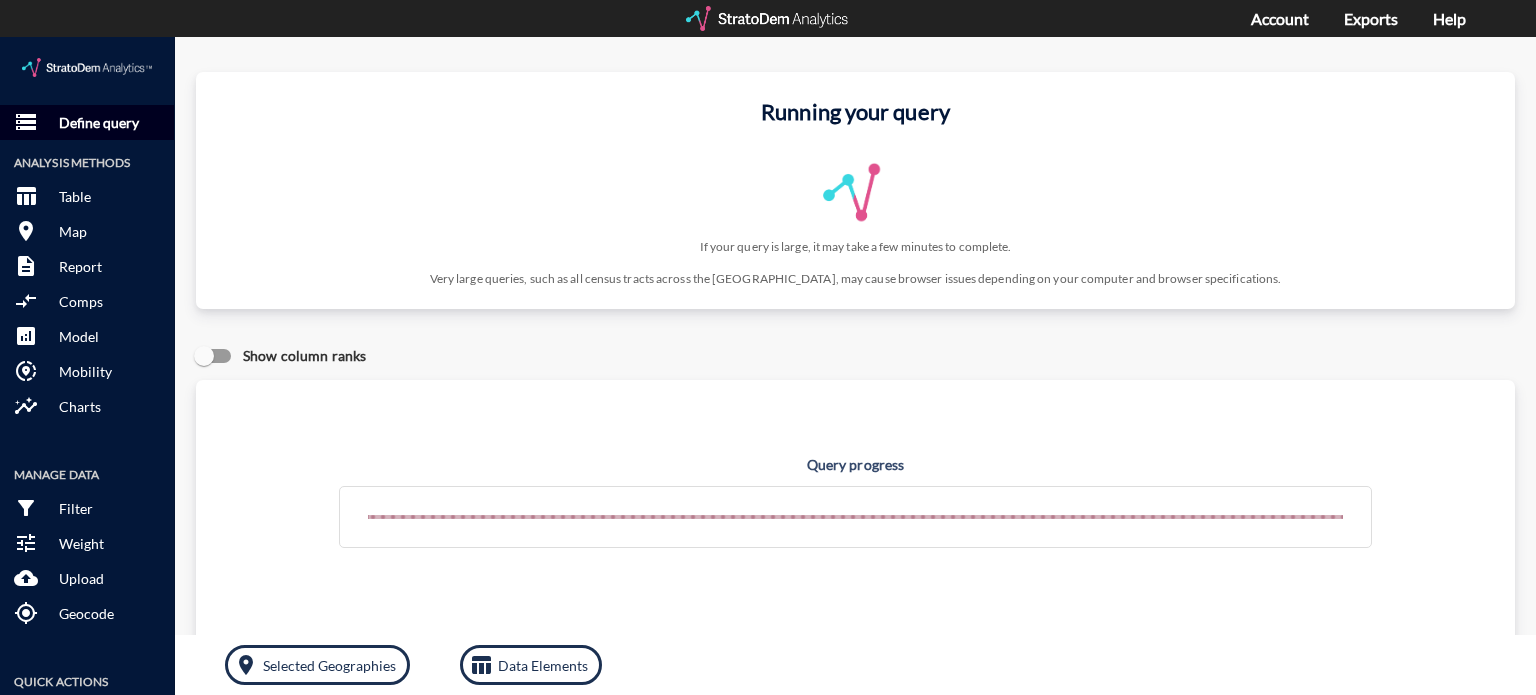 click on "Define query" 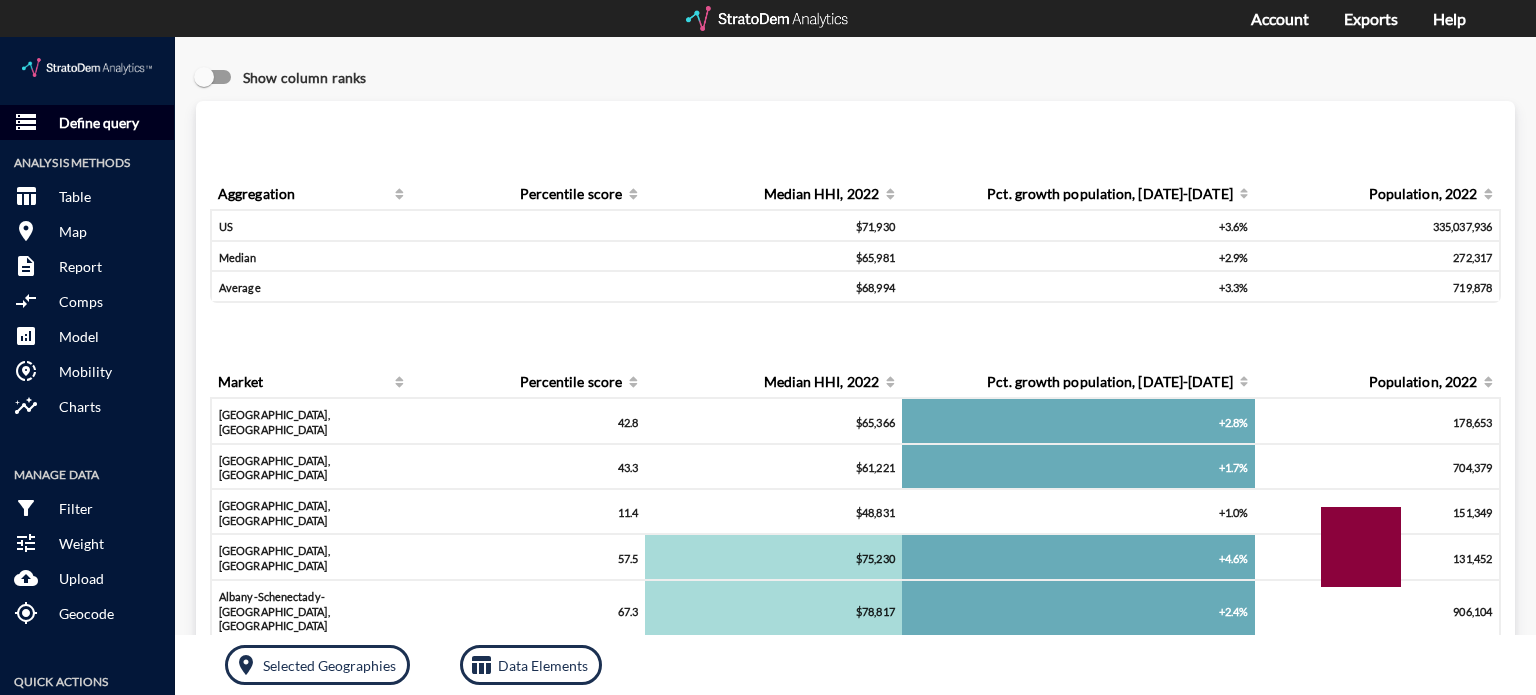 click on "Define query" 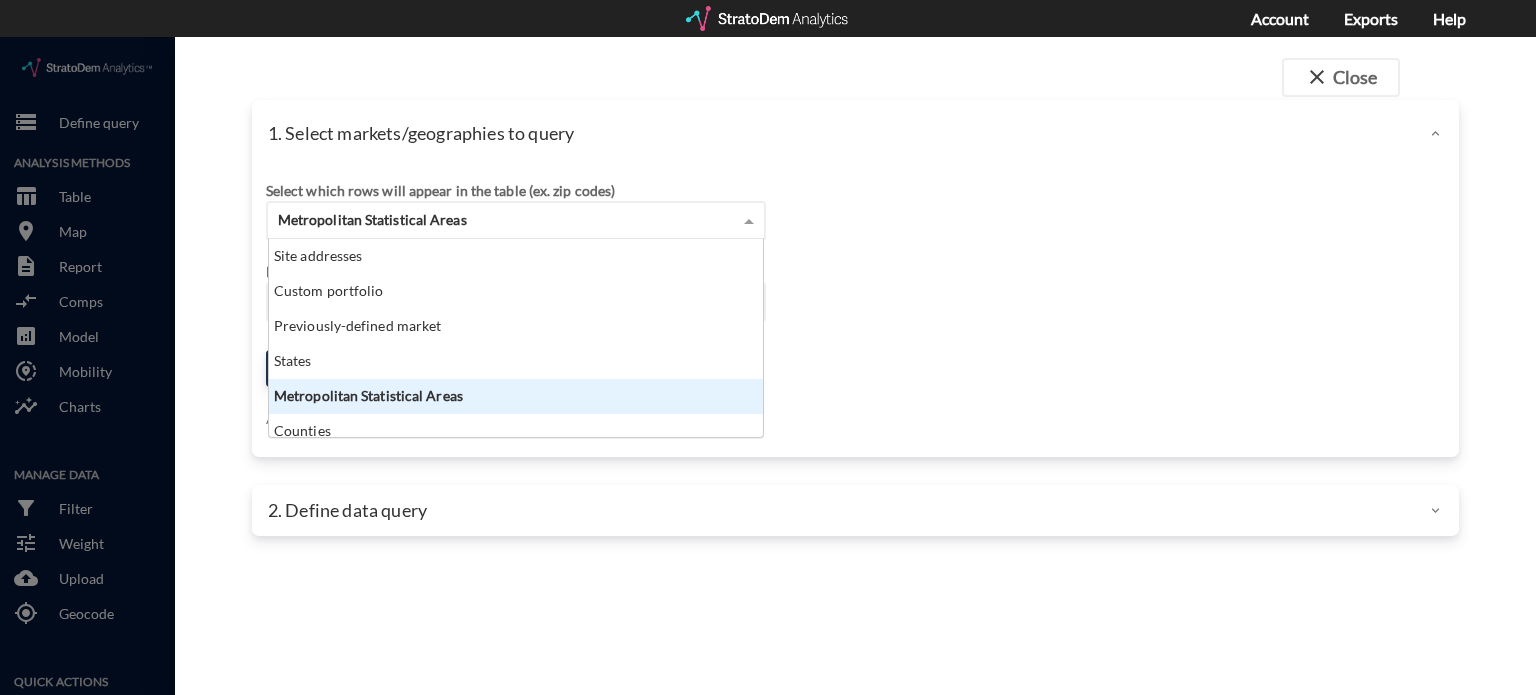 click on "Metropolitan Statistical Areas" 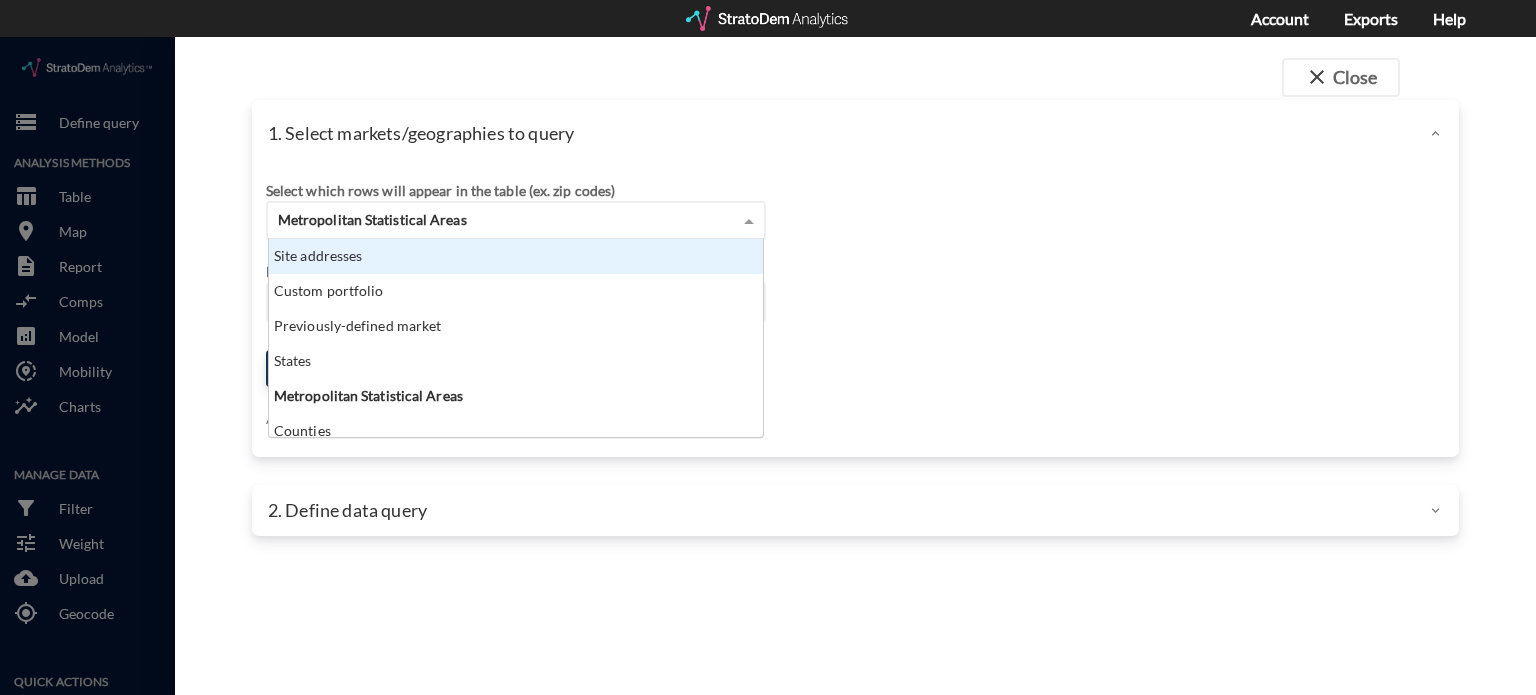 click on "Site addresses" 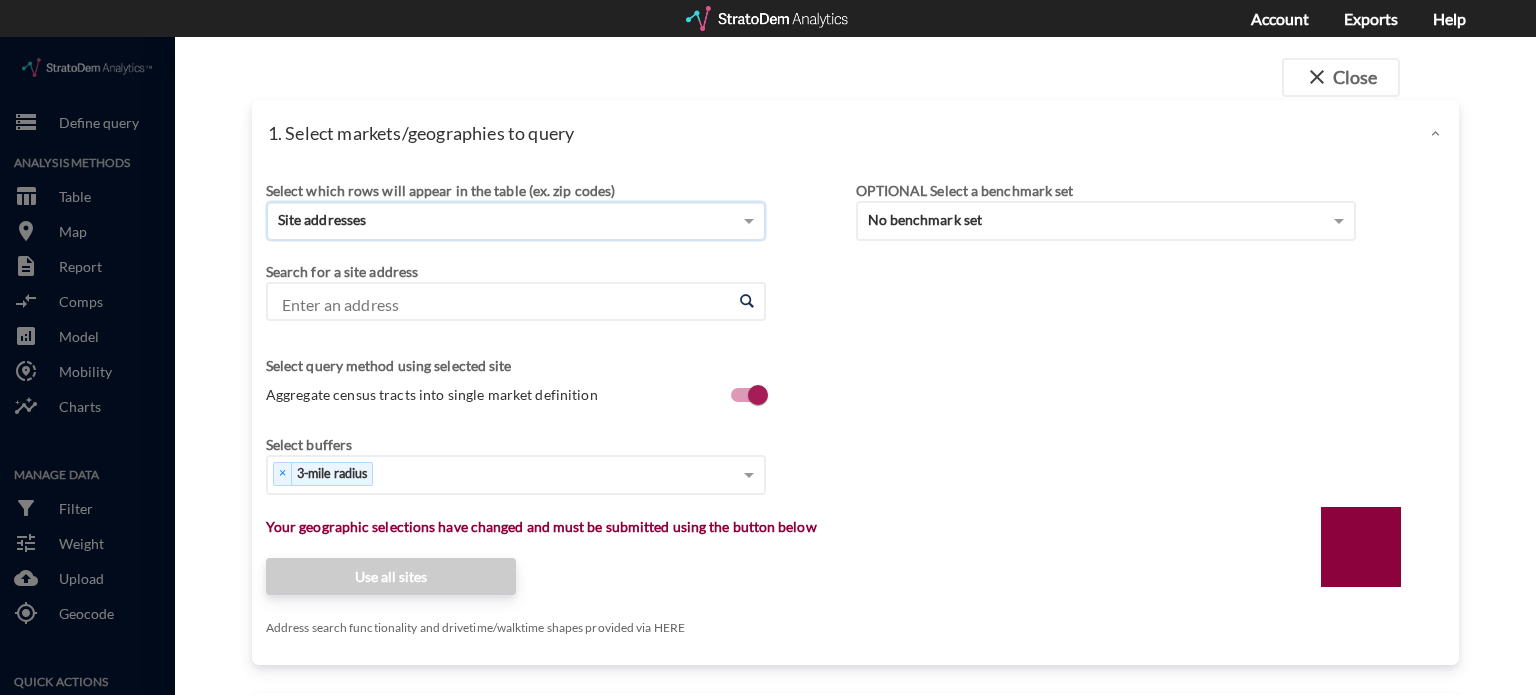 click on "Enter an address" 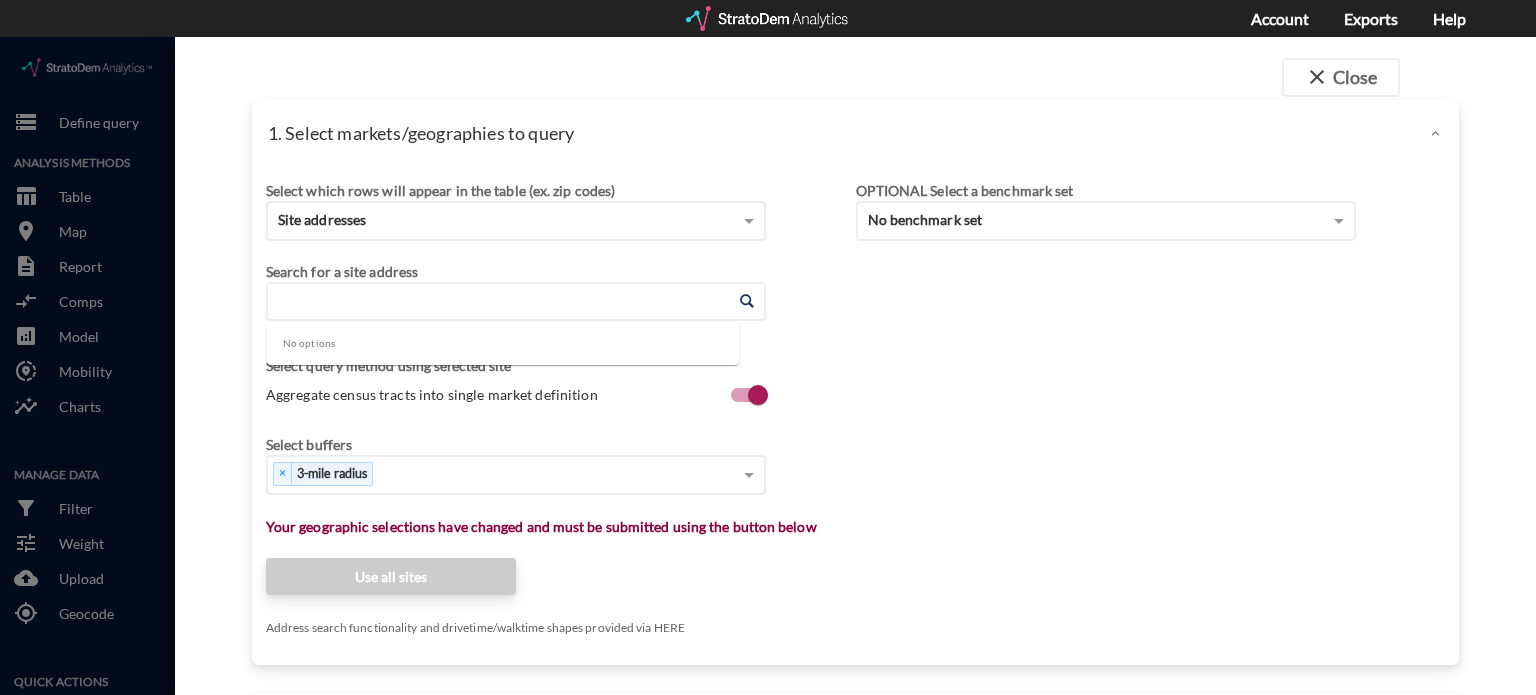 paste on "[STREET_ADDRESS]" 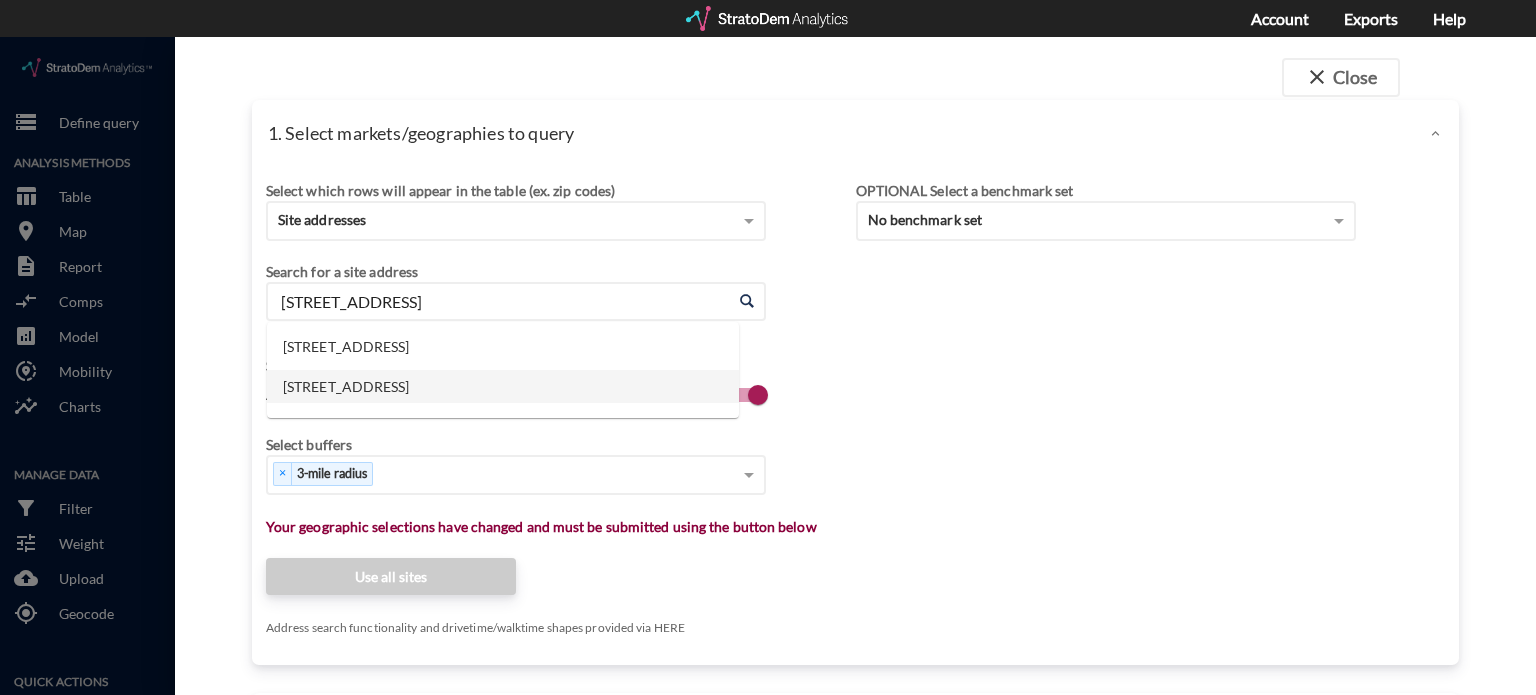 click on "[STREET_ADDRESS]" 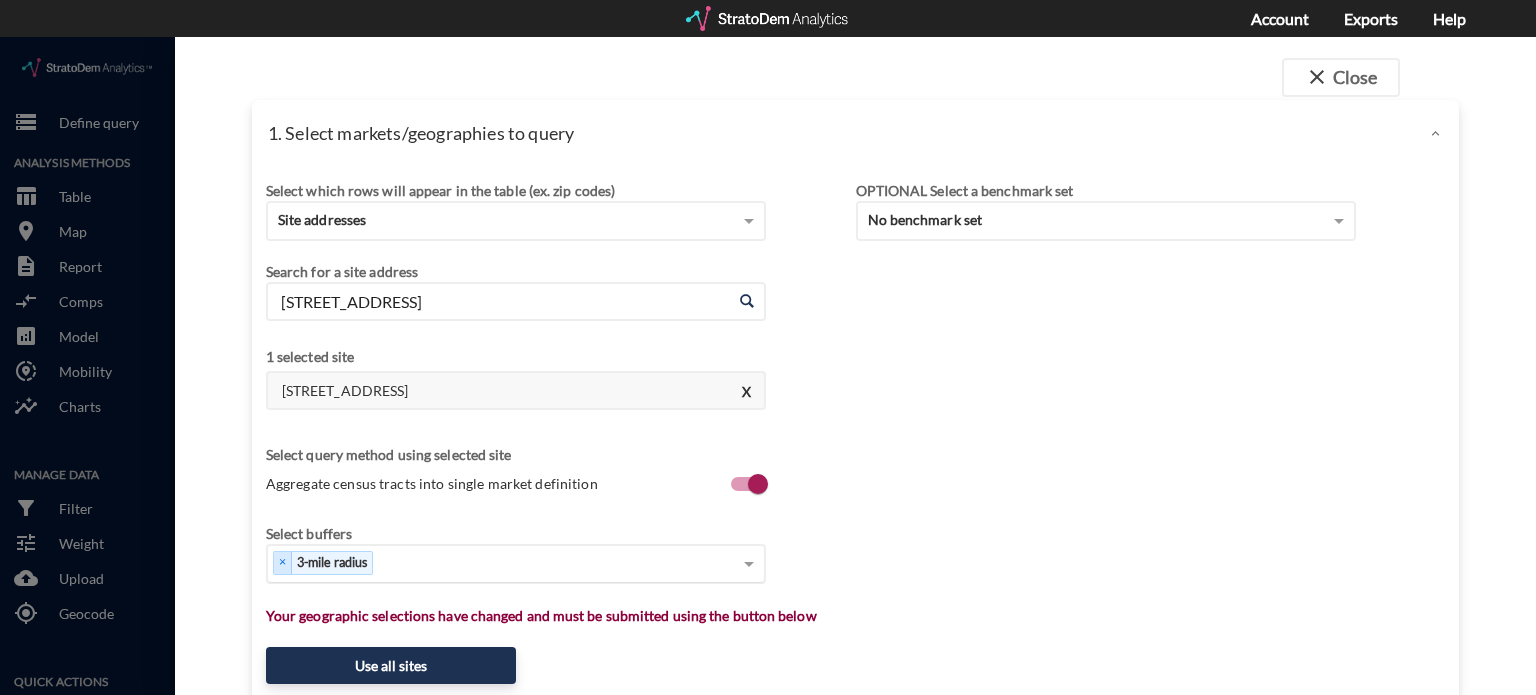 type on "[STREET_ADDRESS]" 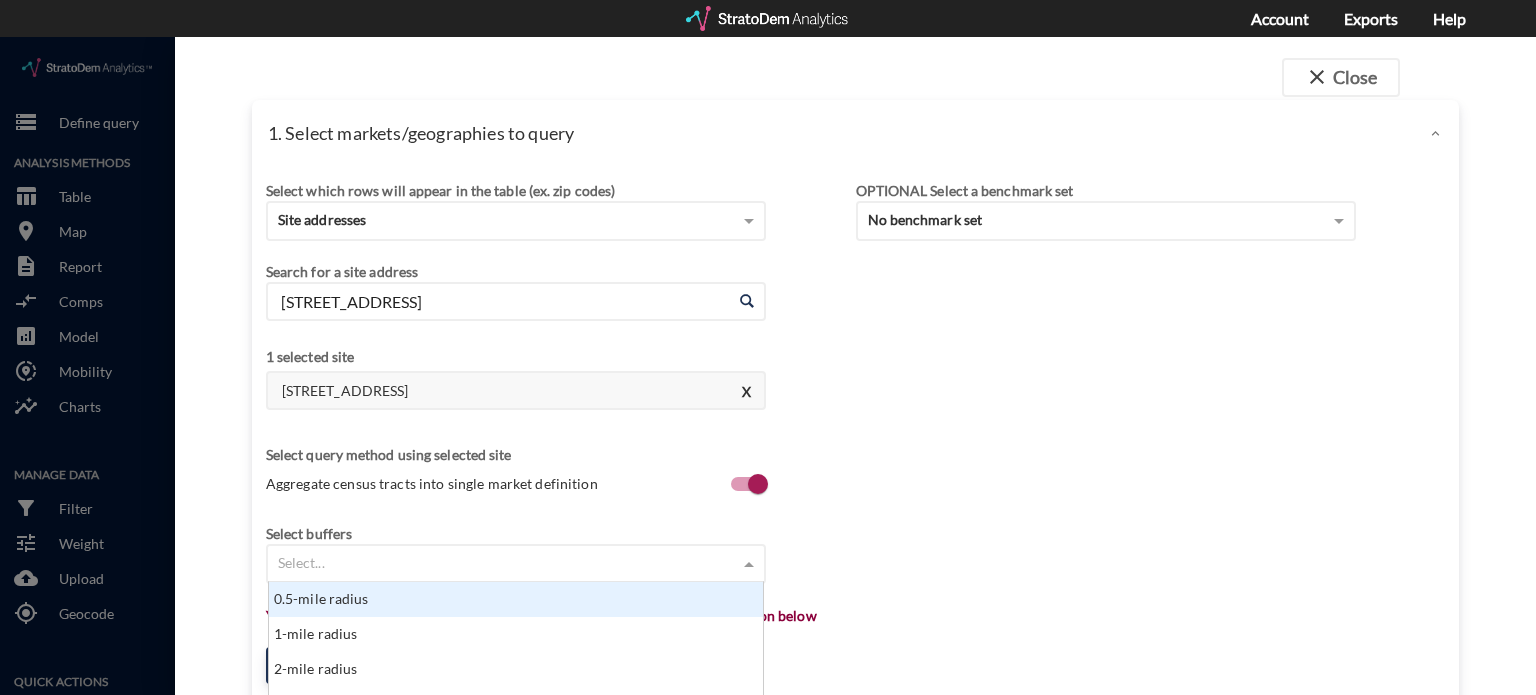 click on "Select..." 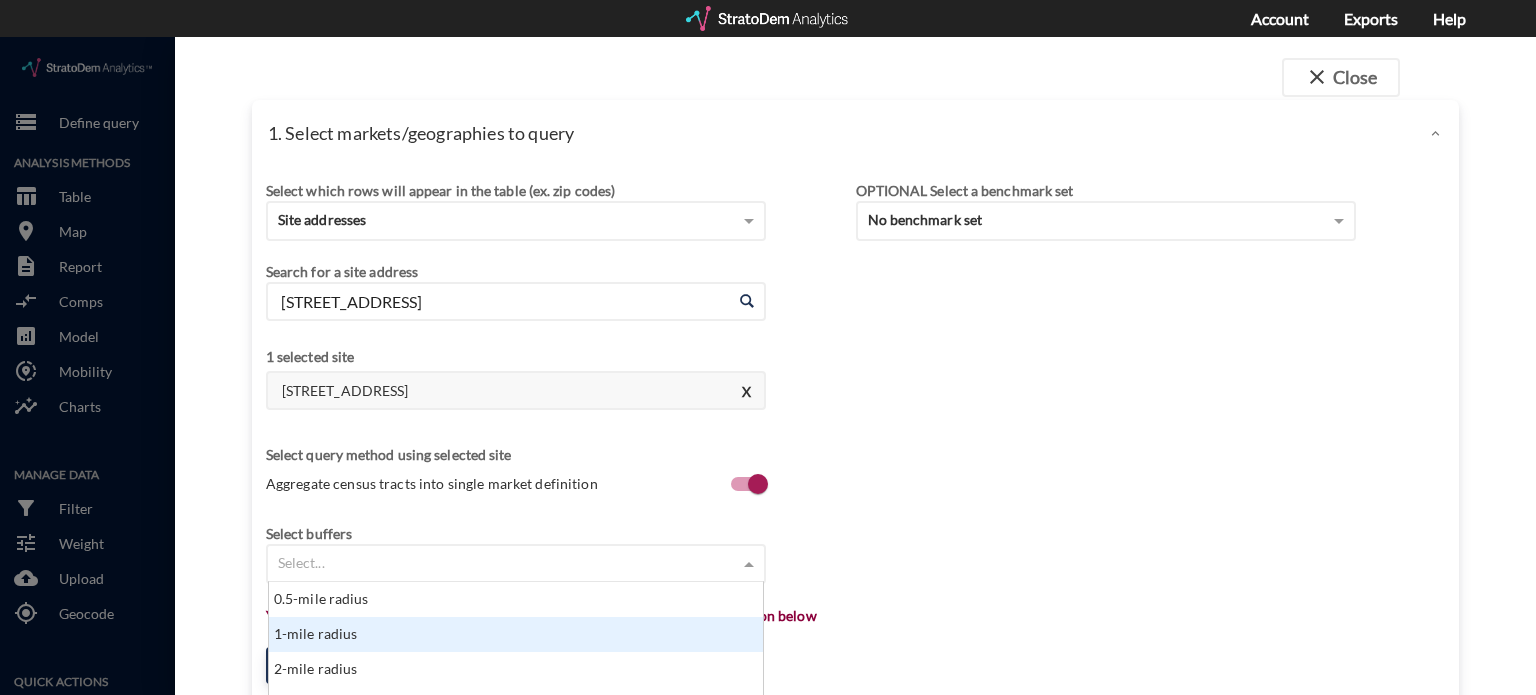 scroll, scrollTop: 332, scrollLeft: 0, axis: vertical 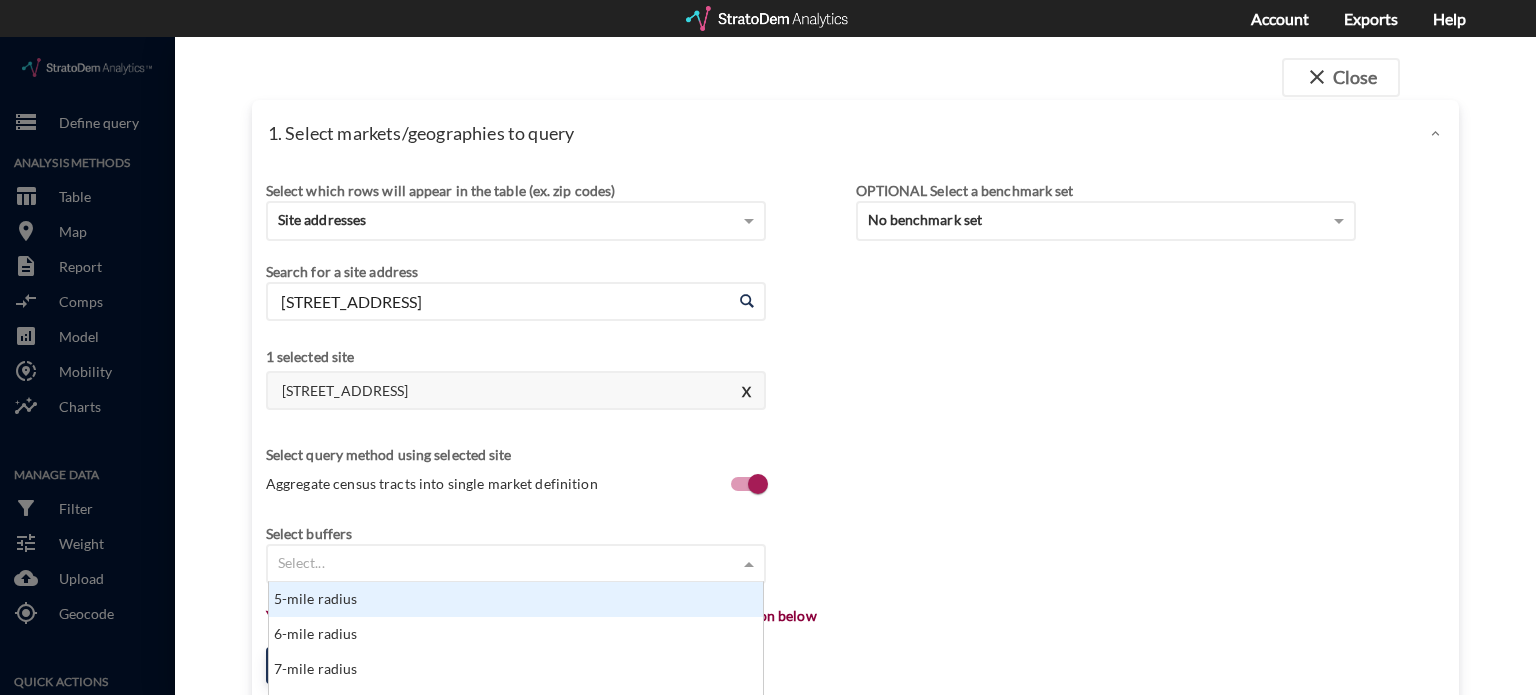 click on "5-mile radius" 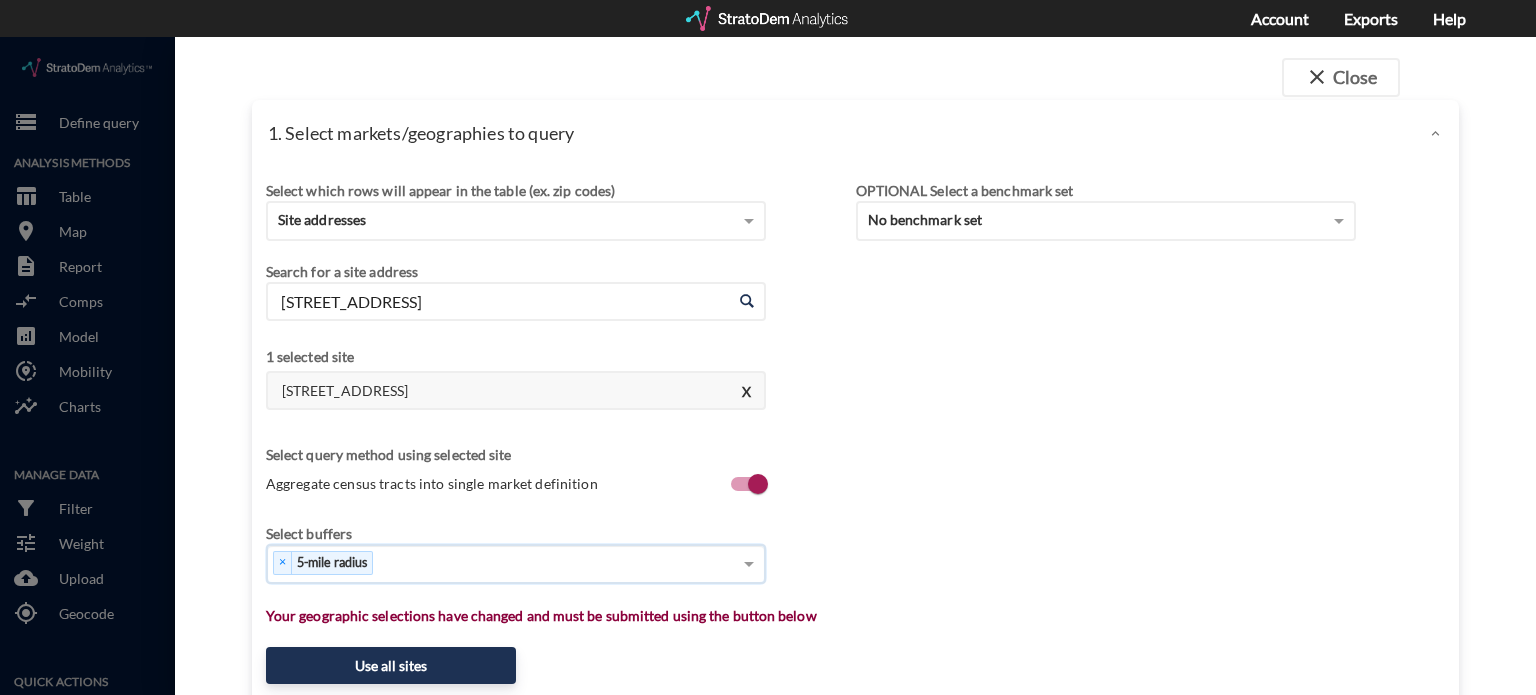 scroll, scrollTop: 163, scrollLeft: 0, axis: vertical 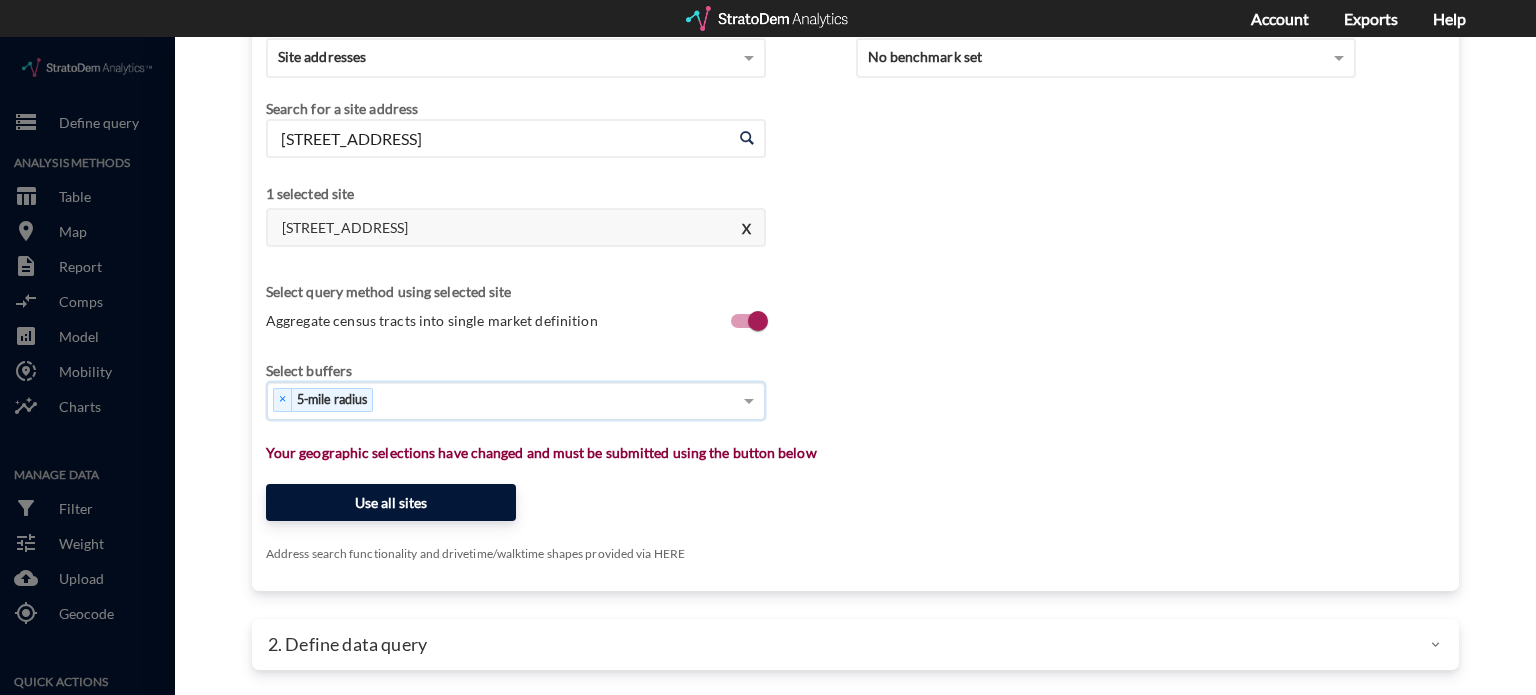 click on "Use all sites" 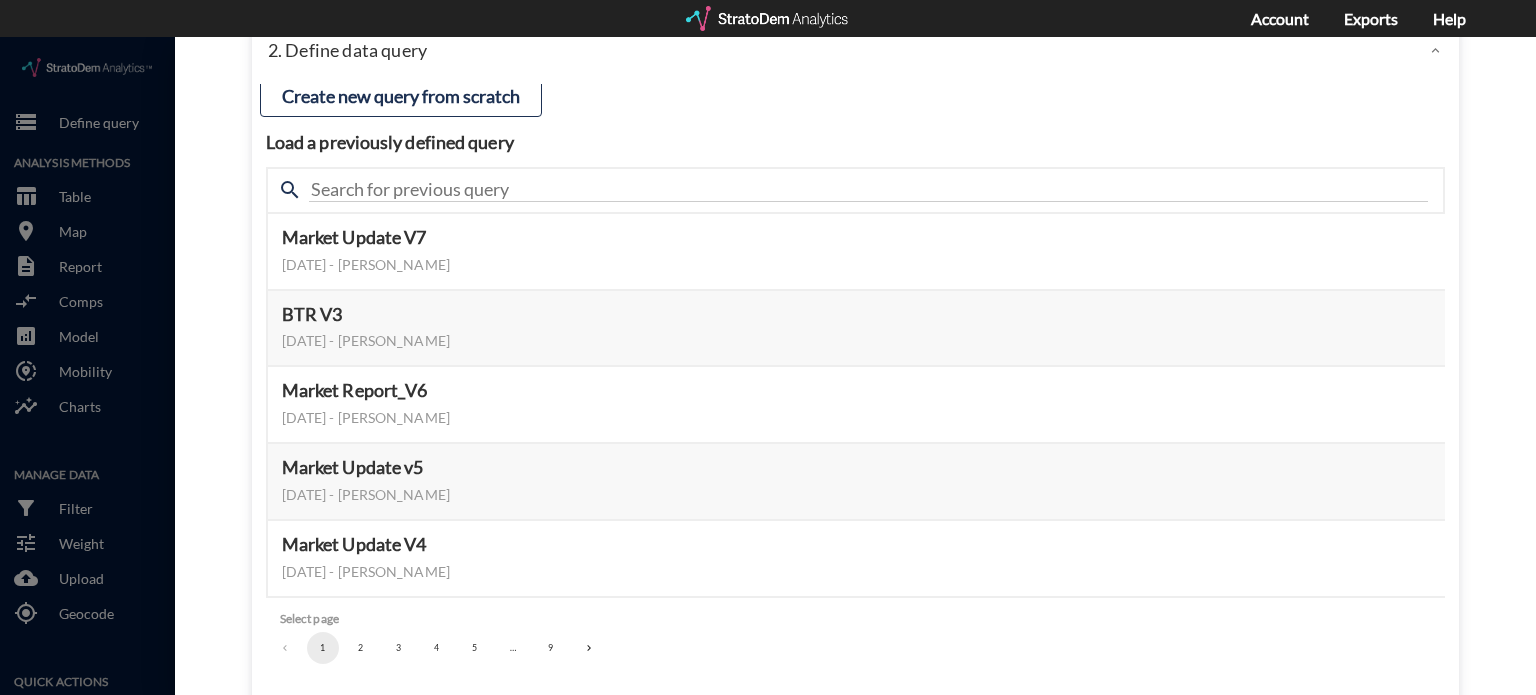 scroll, scrollTop: 159, scrollLeft: 0, axis: vertical 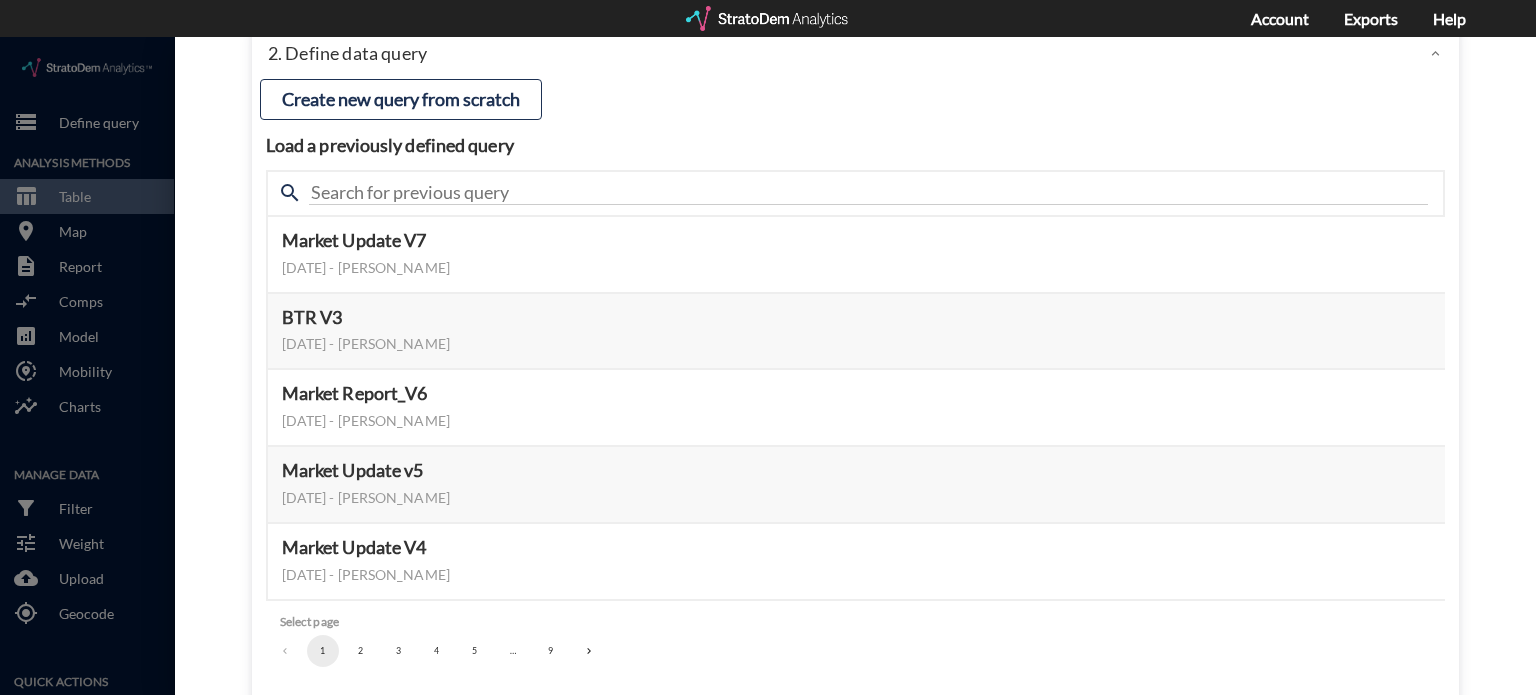 click on "3" 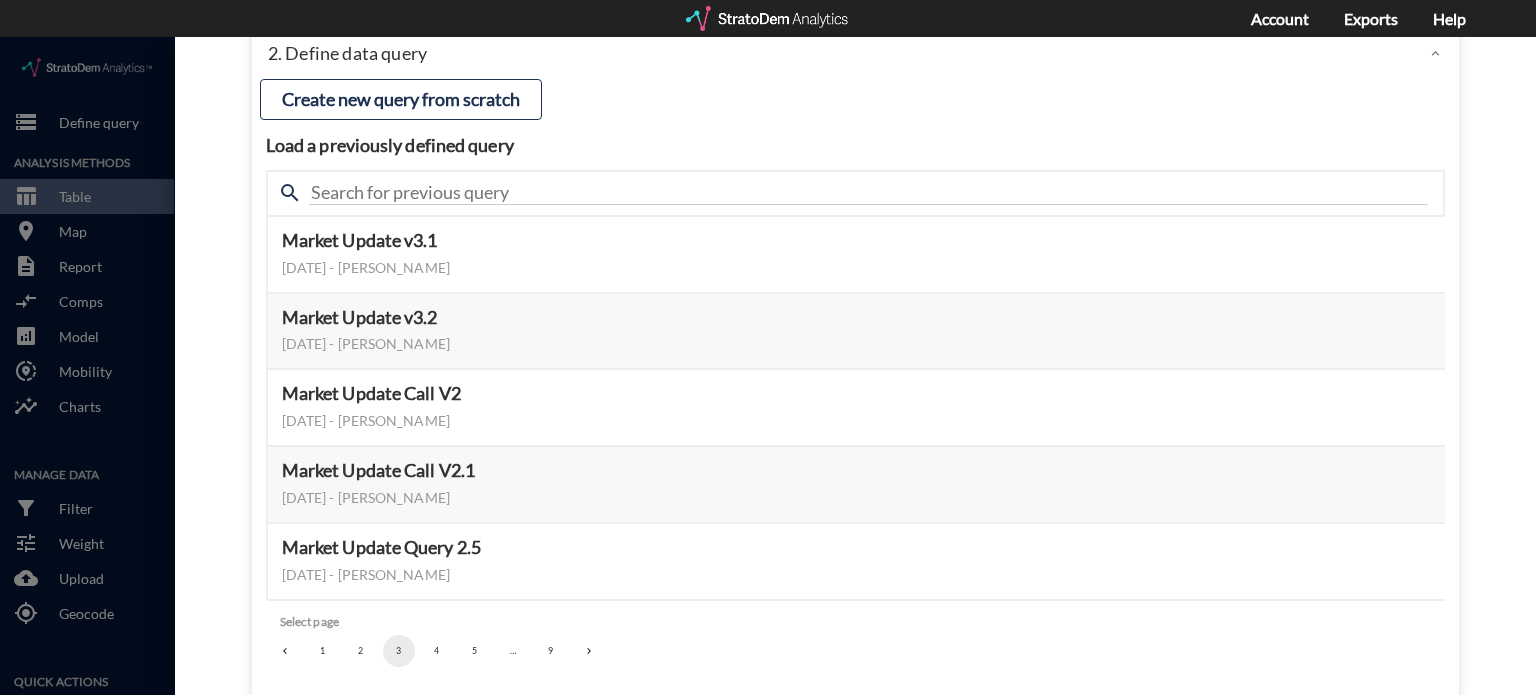click on "4" 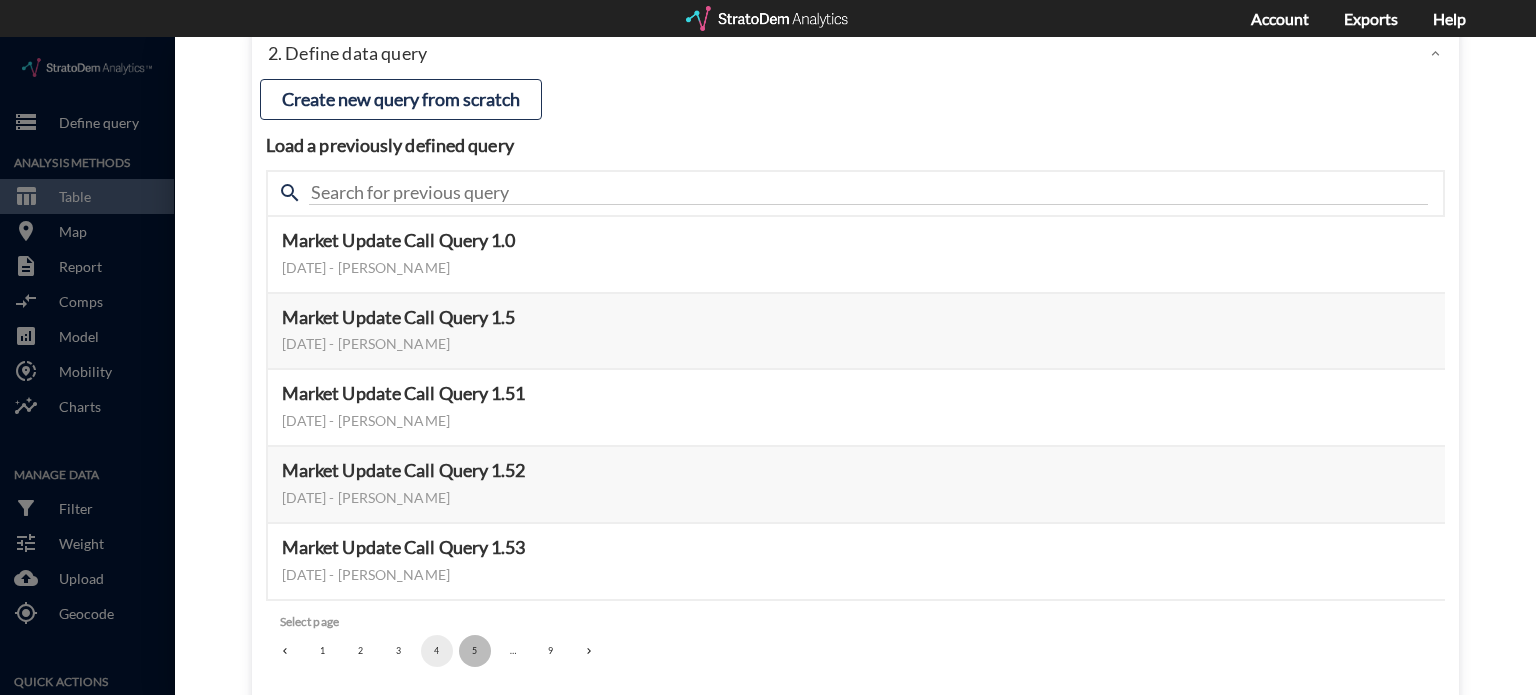 click on "5" 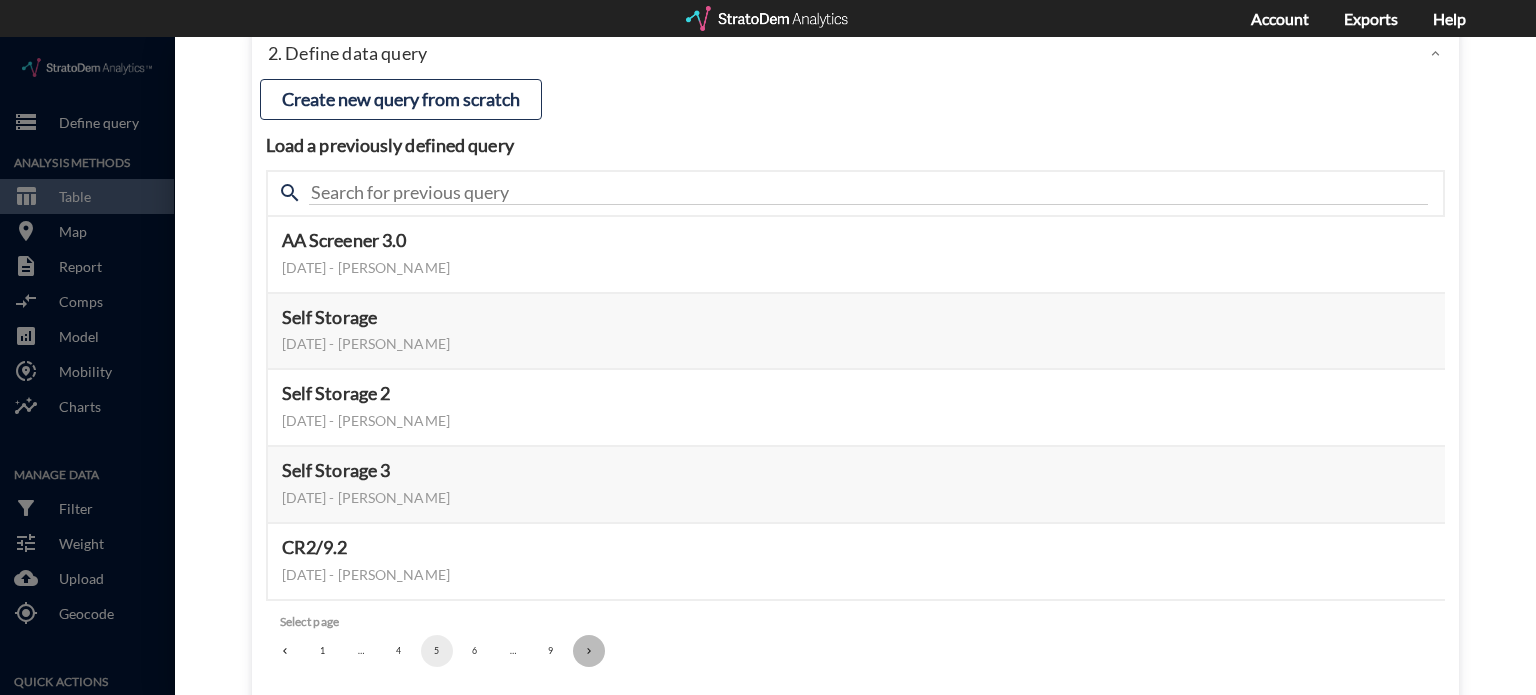 click 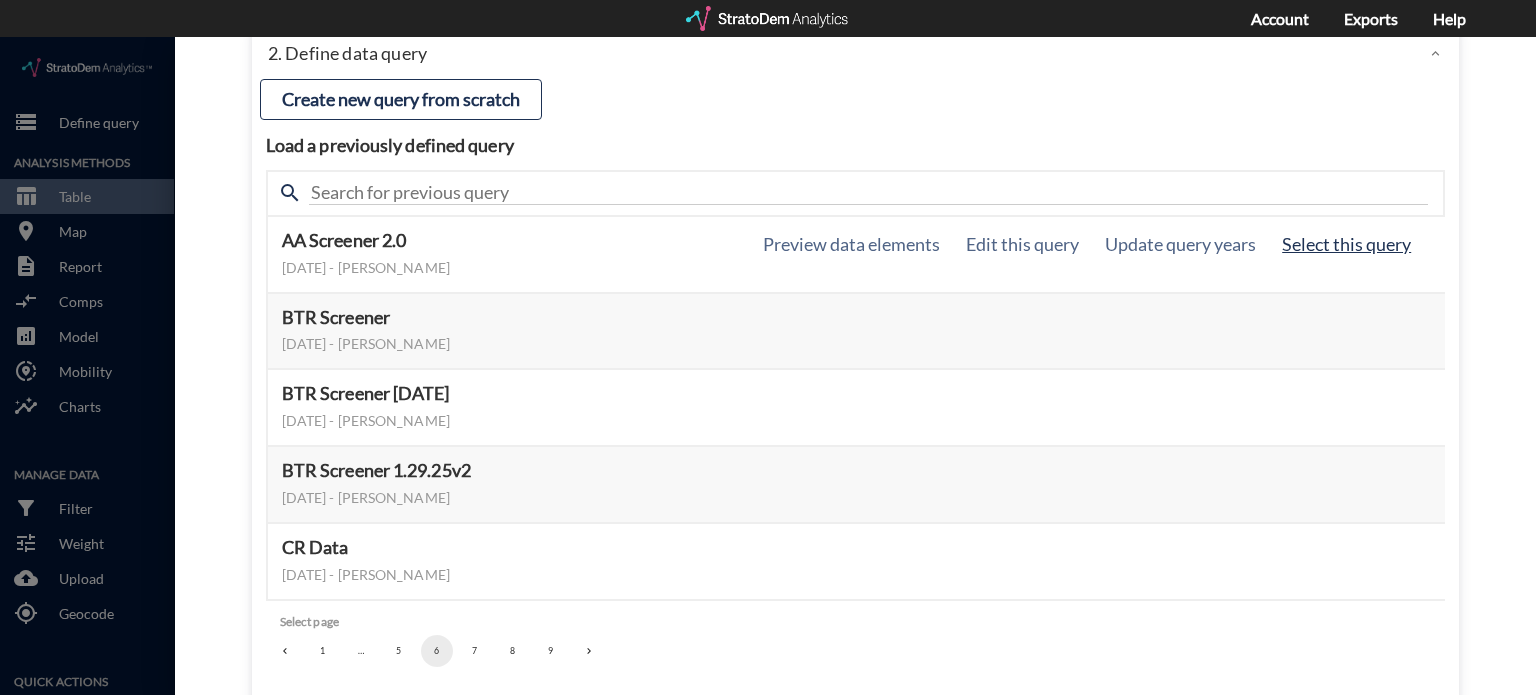 click on "Select this query" 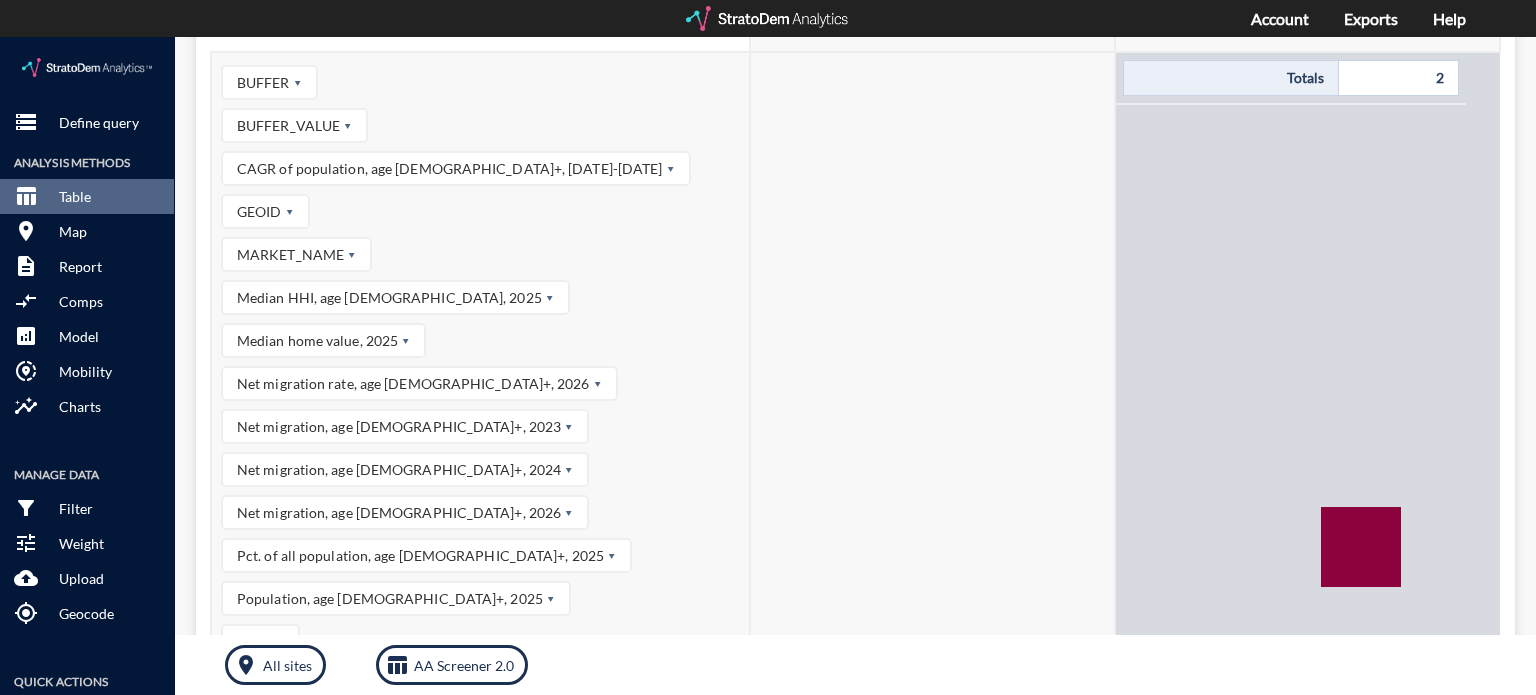 scroll, scrollTop: 654, scrollLeft: 0, axis: vertical 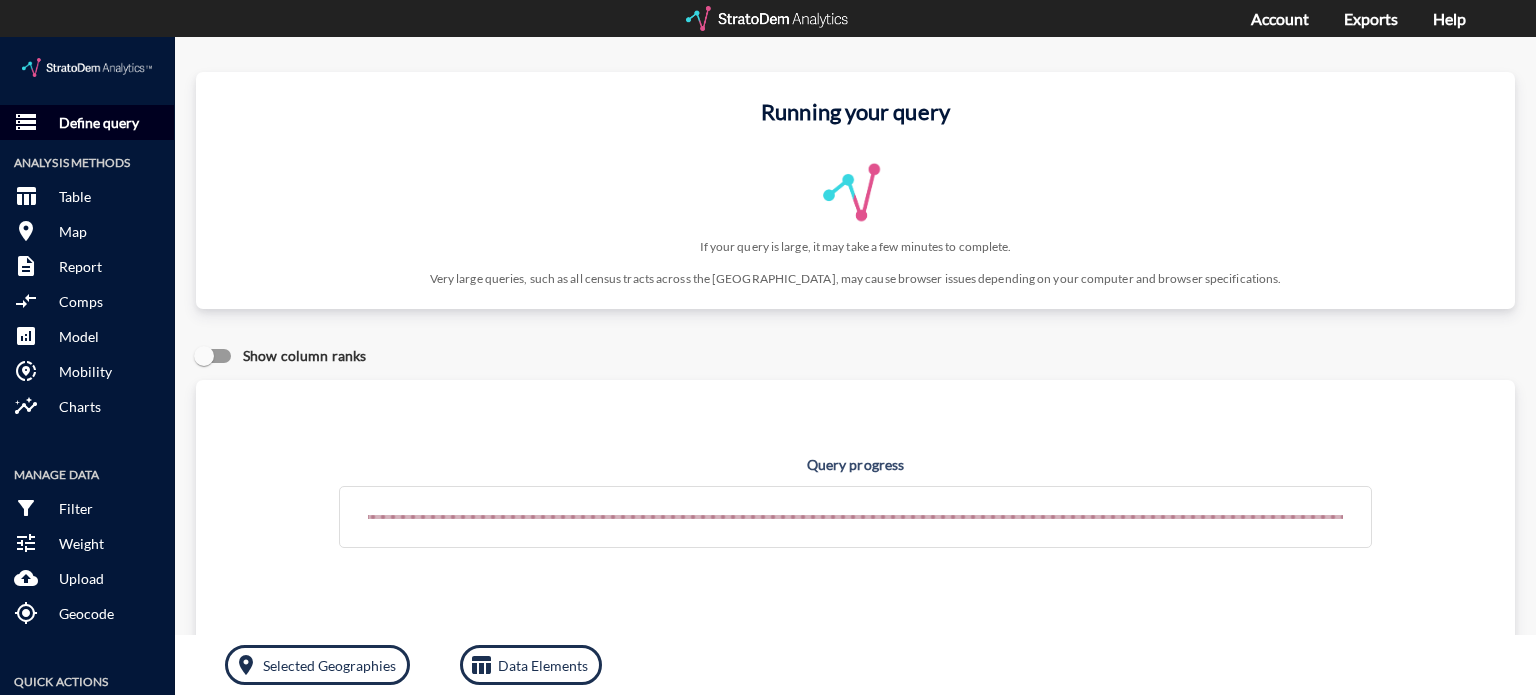 click on "Define query" 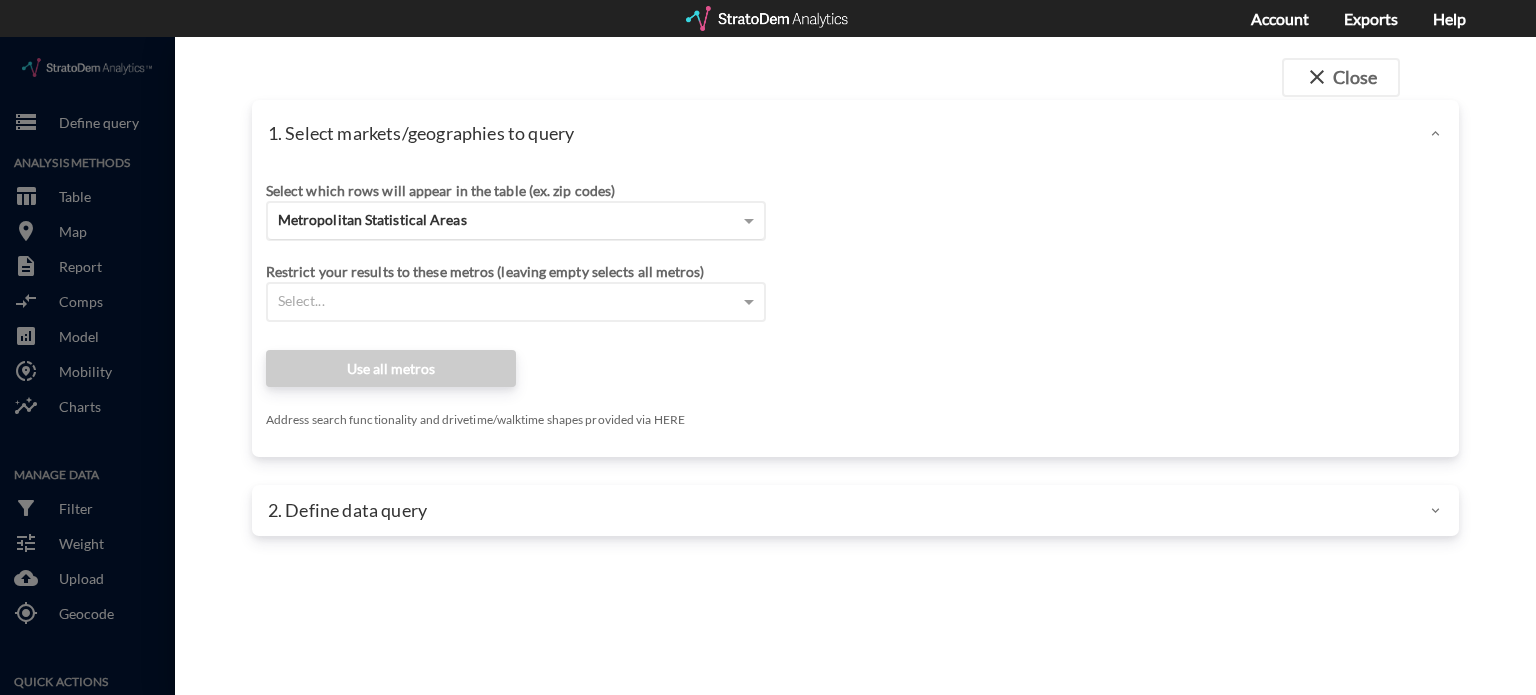 click on "Metropolitan Statistical Areas" 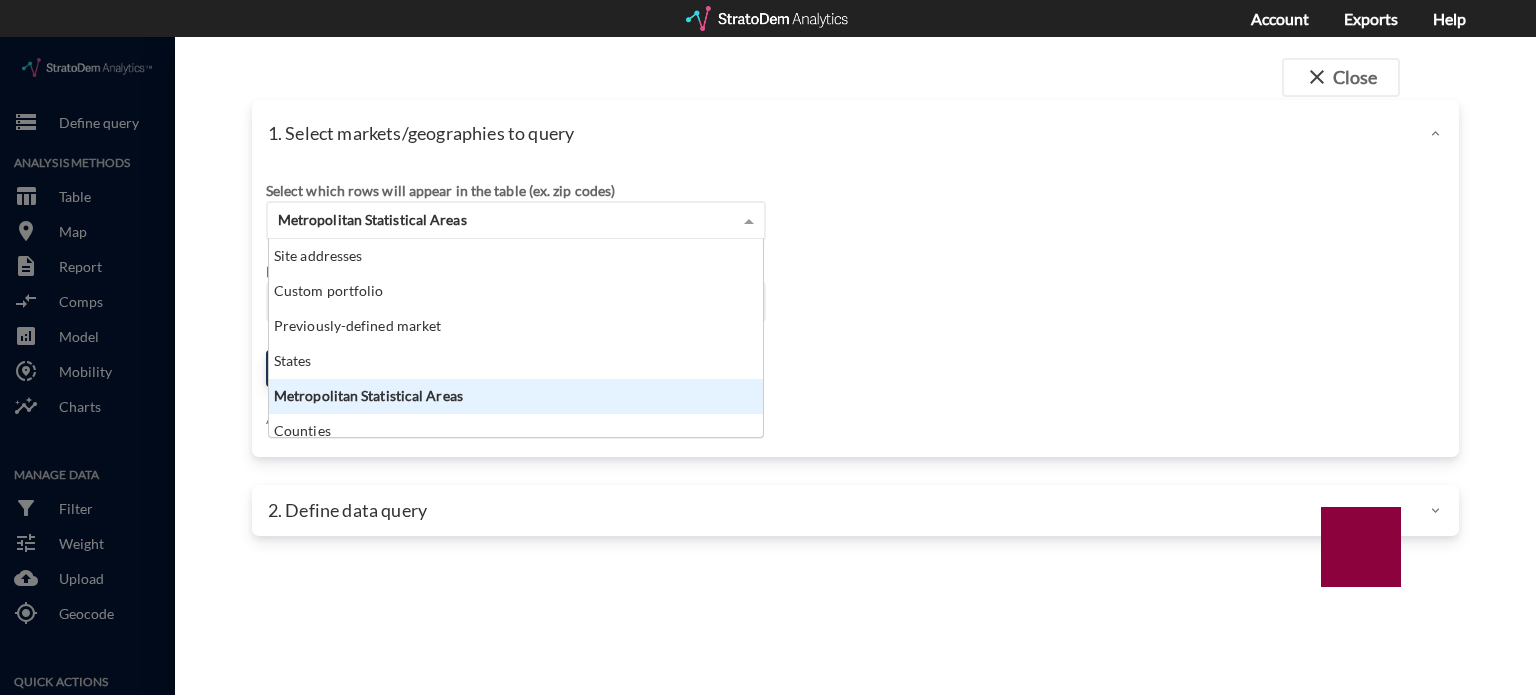 scroll, scrollTop: 16, scrollLeft: 12, axis: both 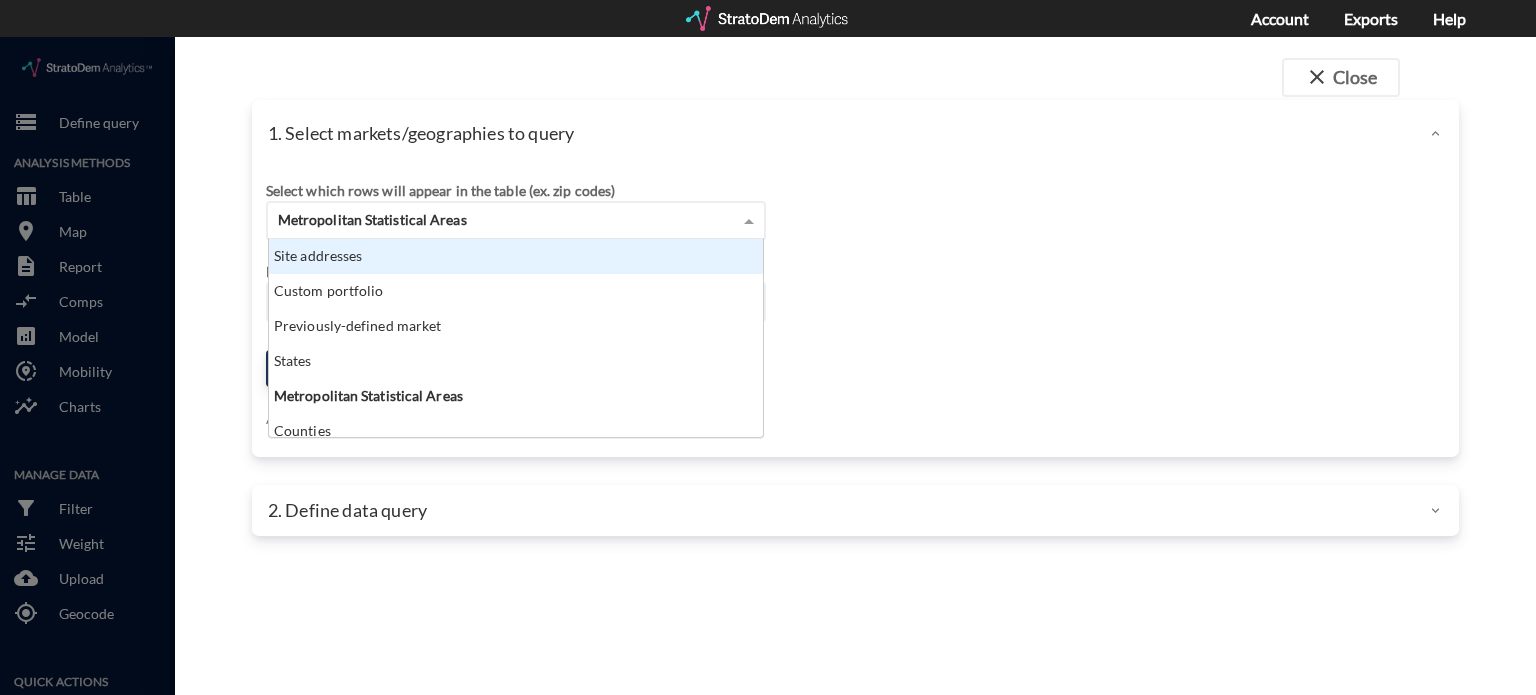 click on "Site addresses" 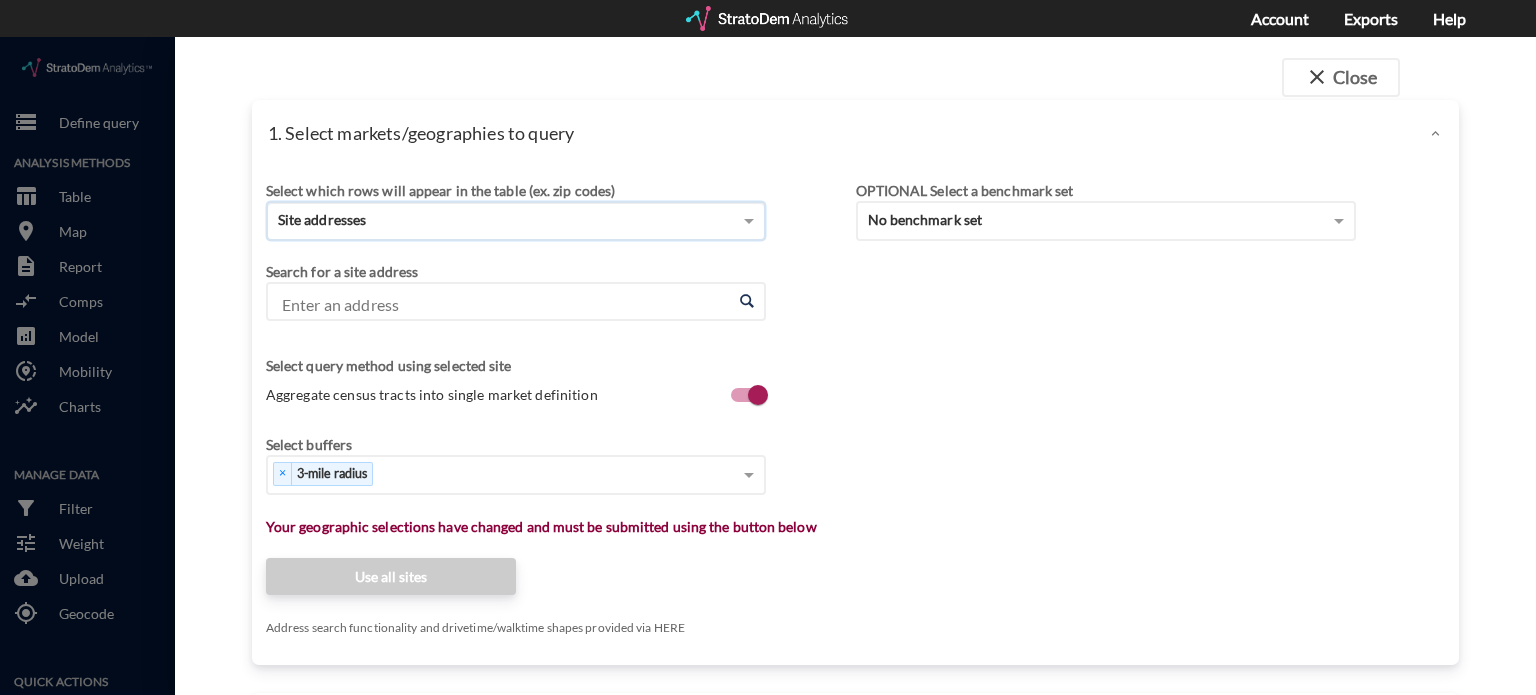 click on "Enter an address" 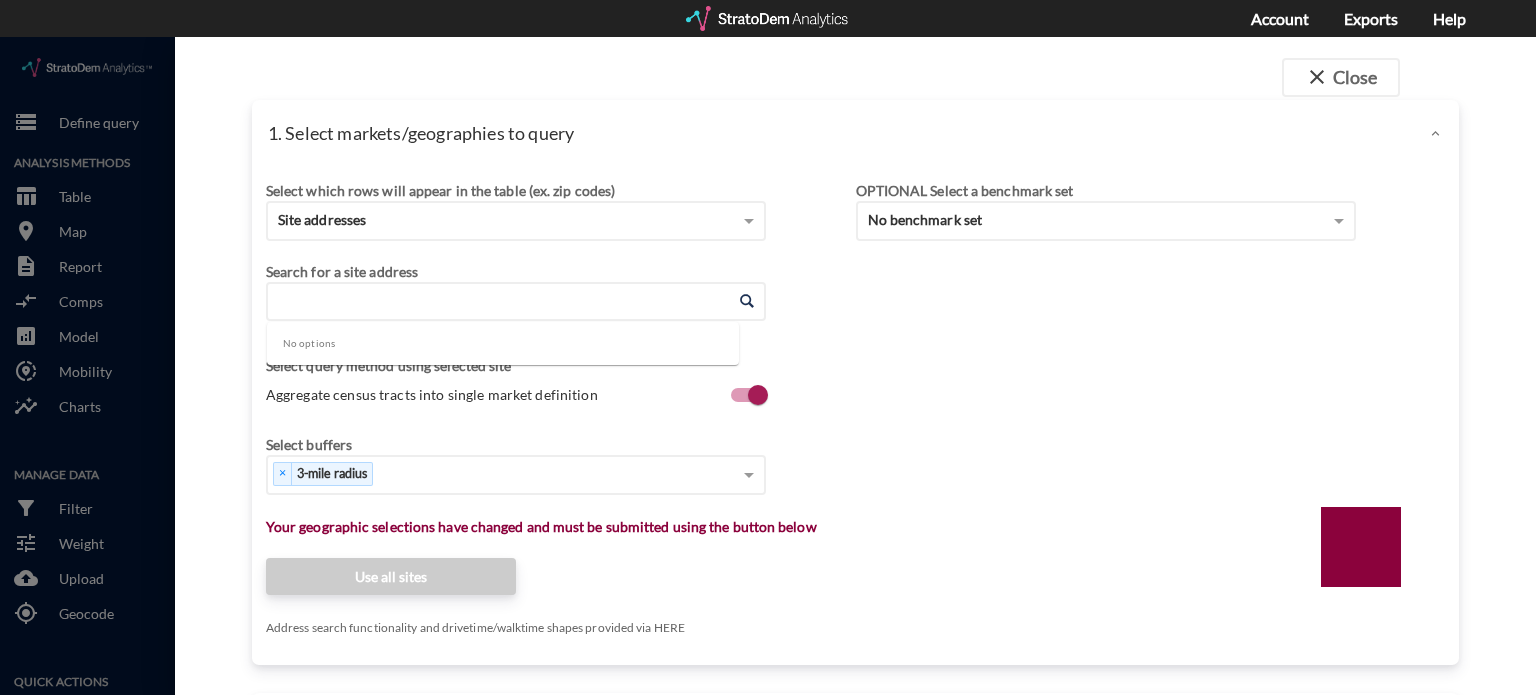 paste on "[STREET_ADDRESS]" 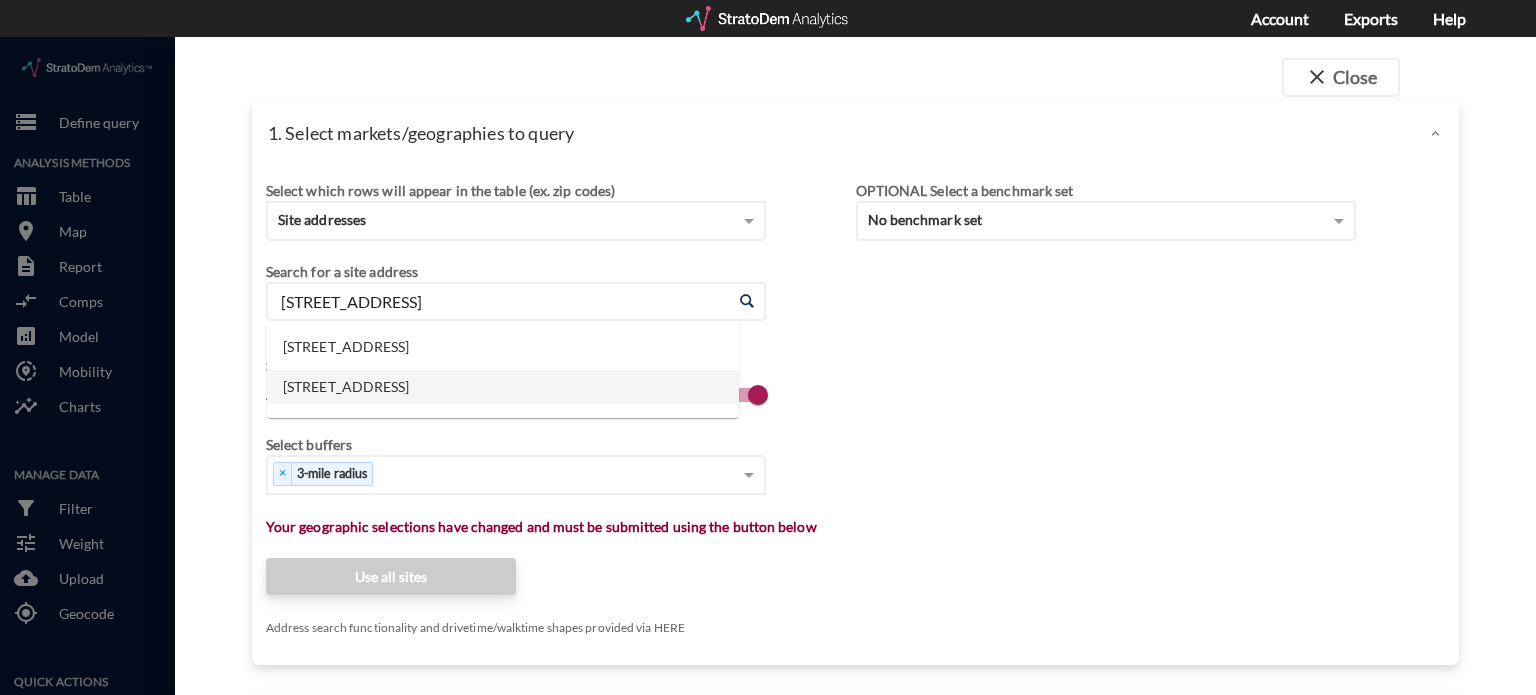 click on "[STREET_ADDRESS]" 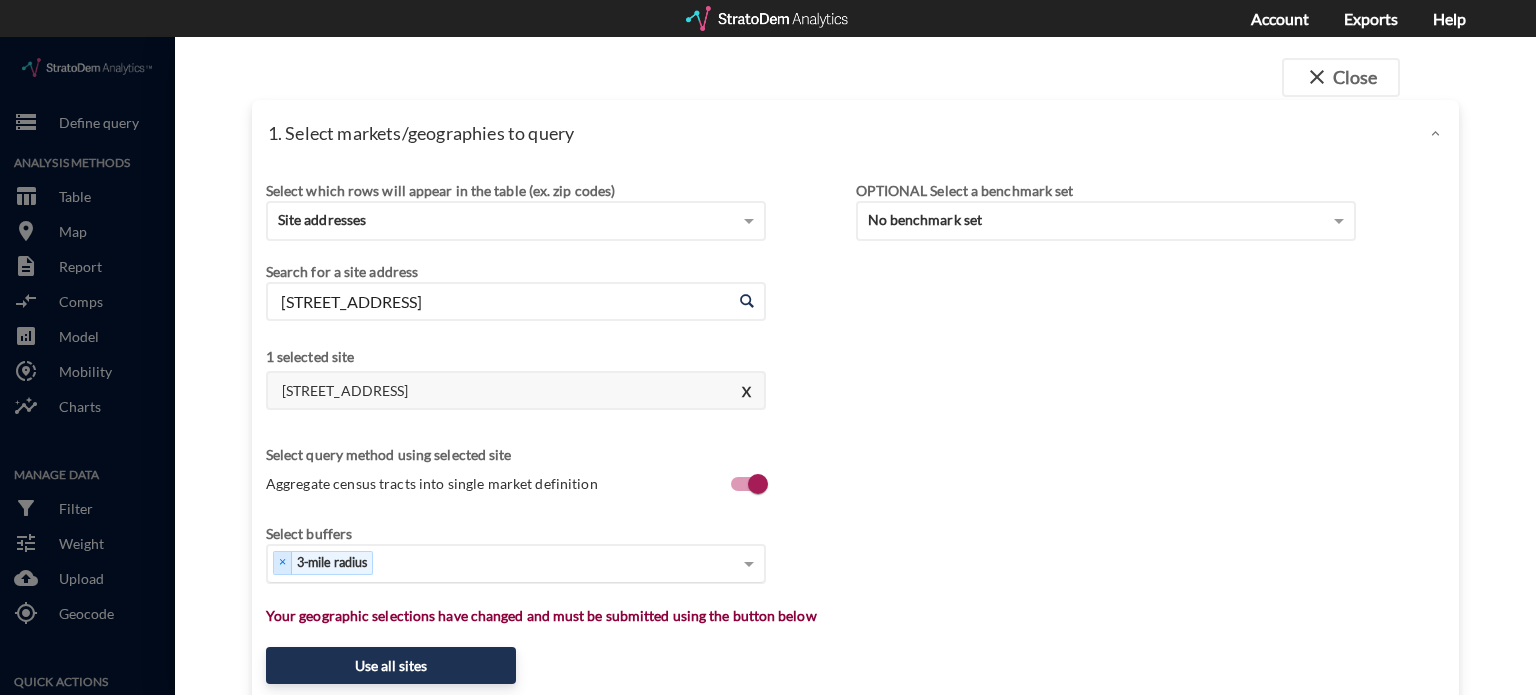 type on "[STREET_ADDRESS]" 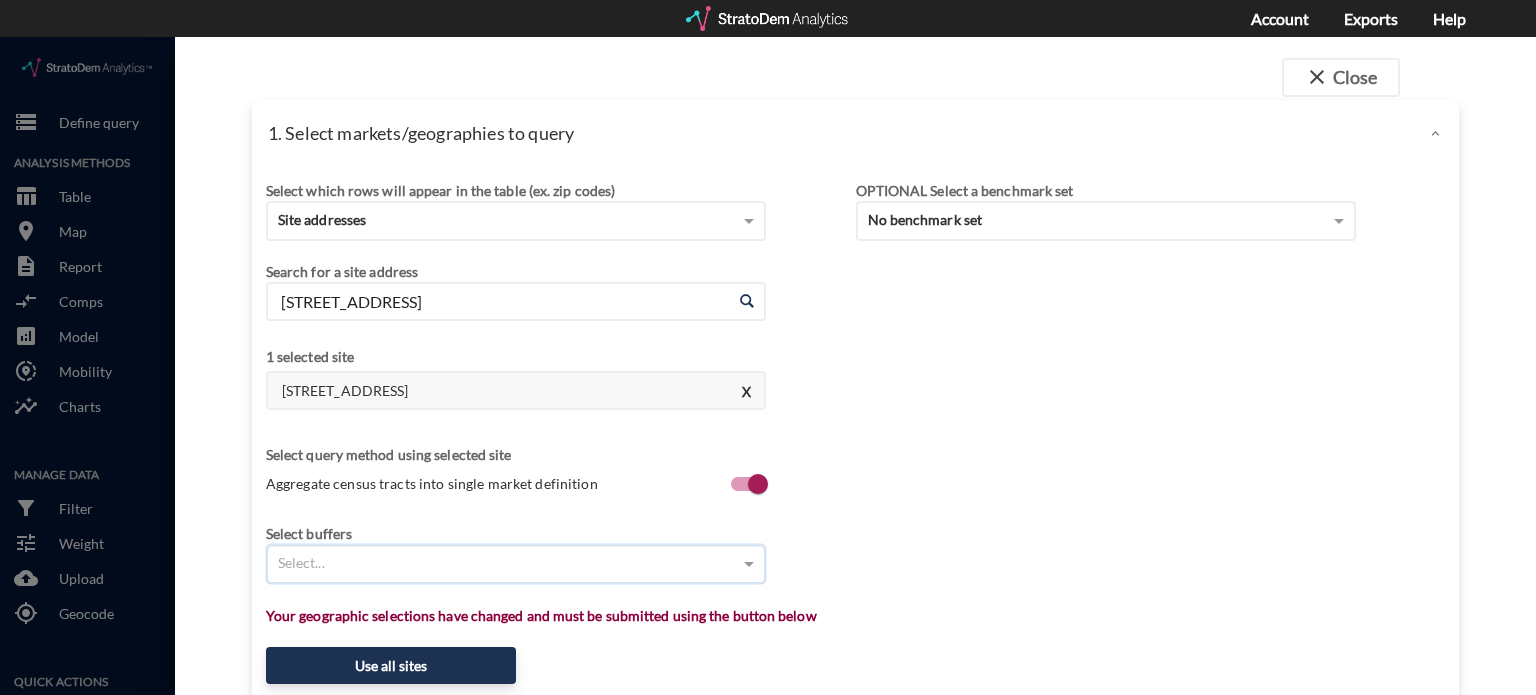 click on "Select..." 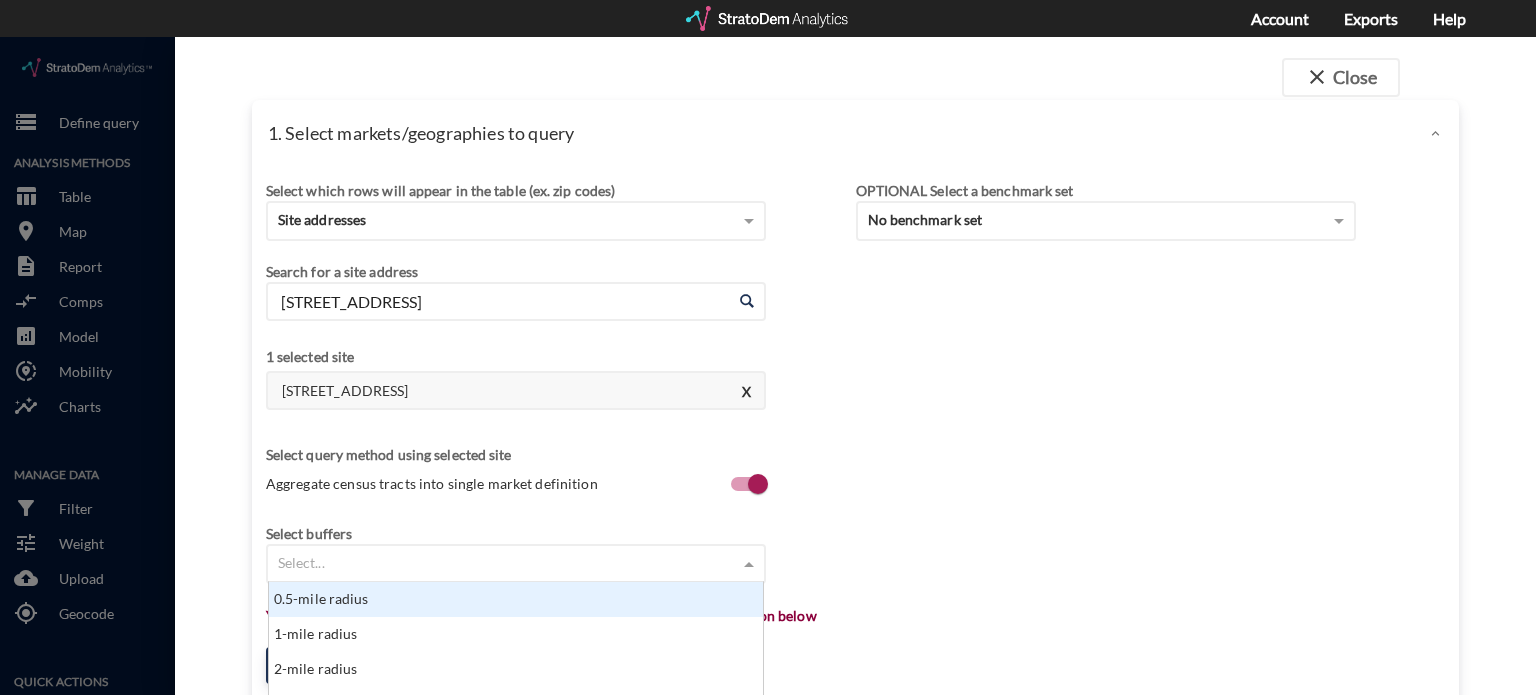 scroll, scrollTop: 16, scrollLeft: 12, axis: both 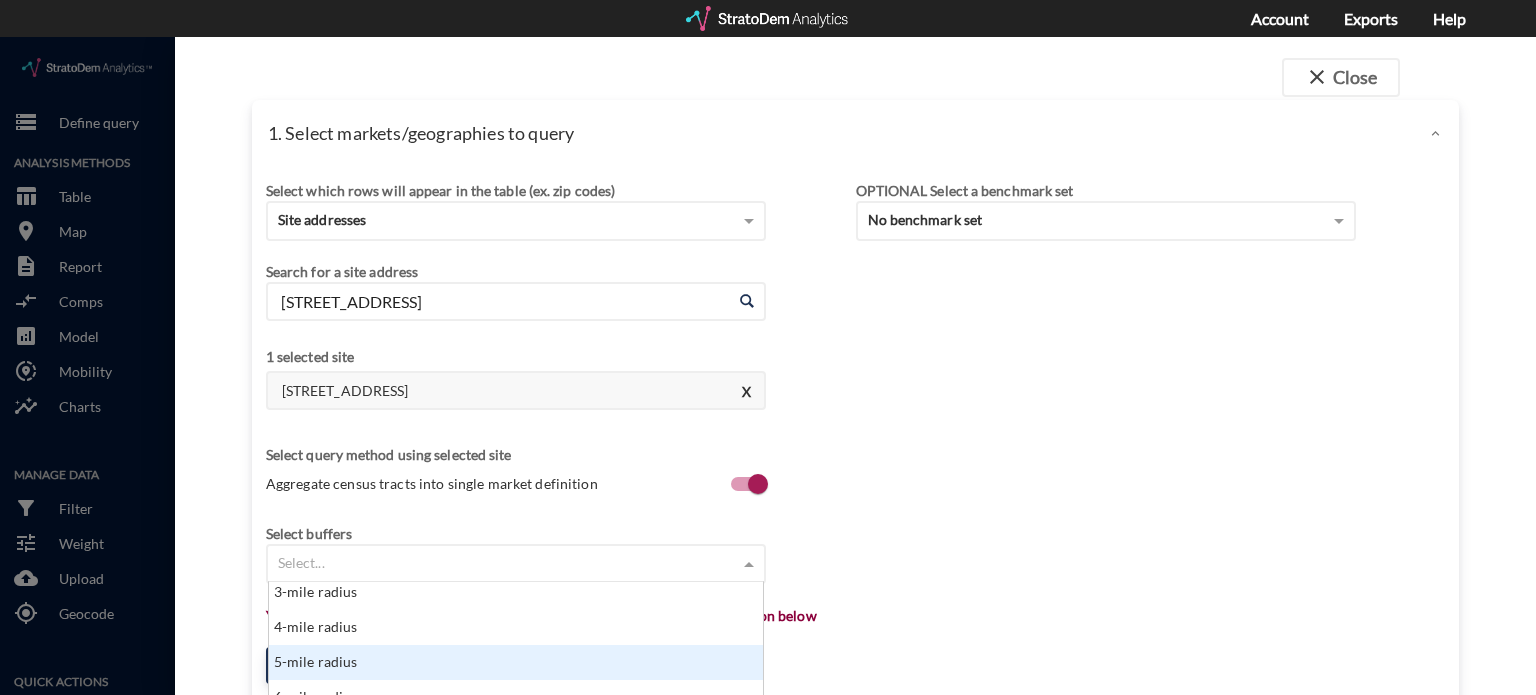 click on "5-mile radius" 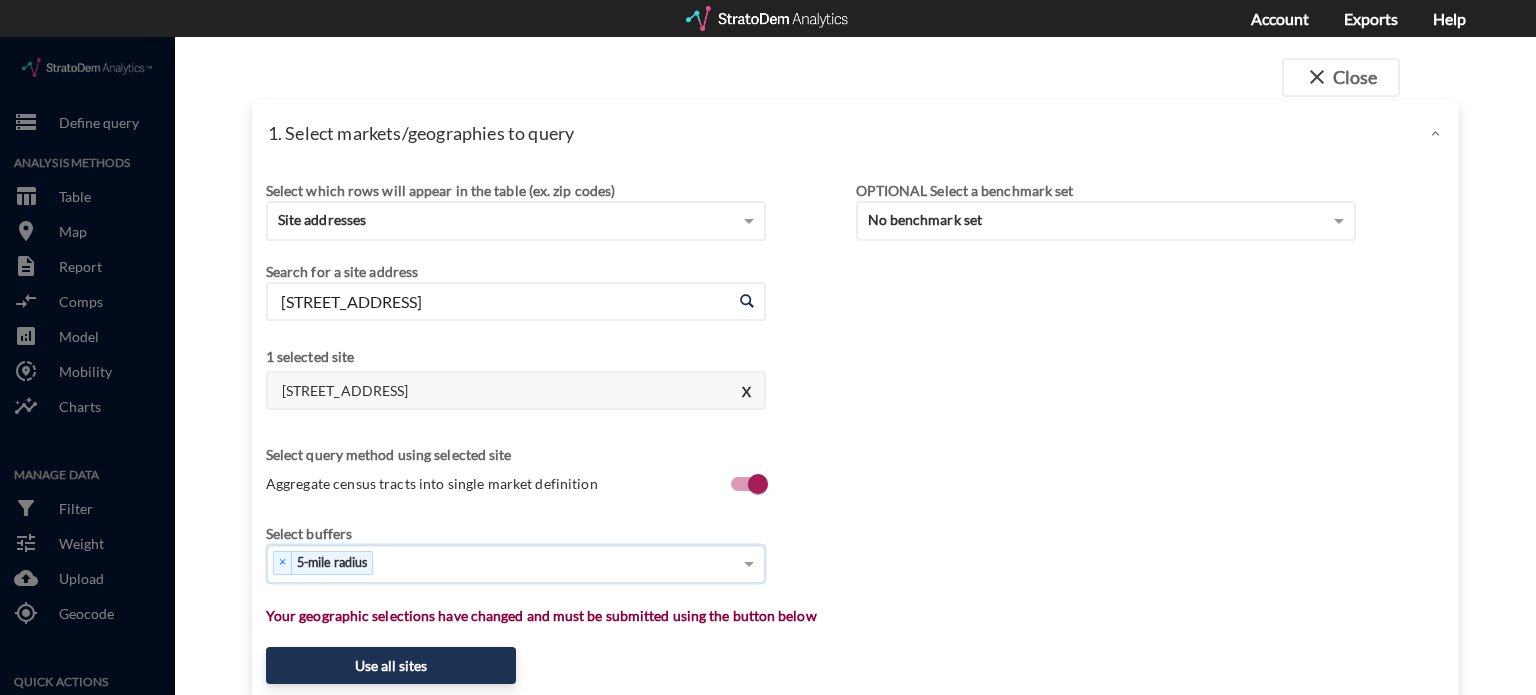 scroll, scrollTop: 163, scrollLeft: 0, axis: vertical 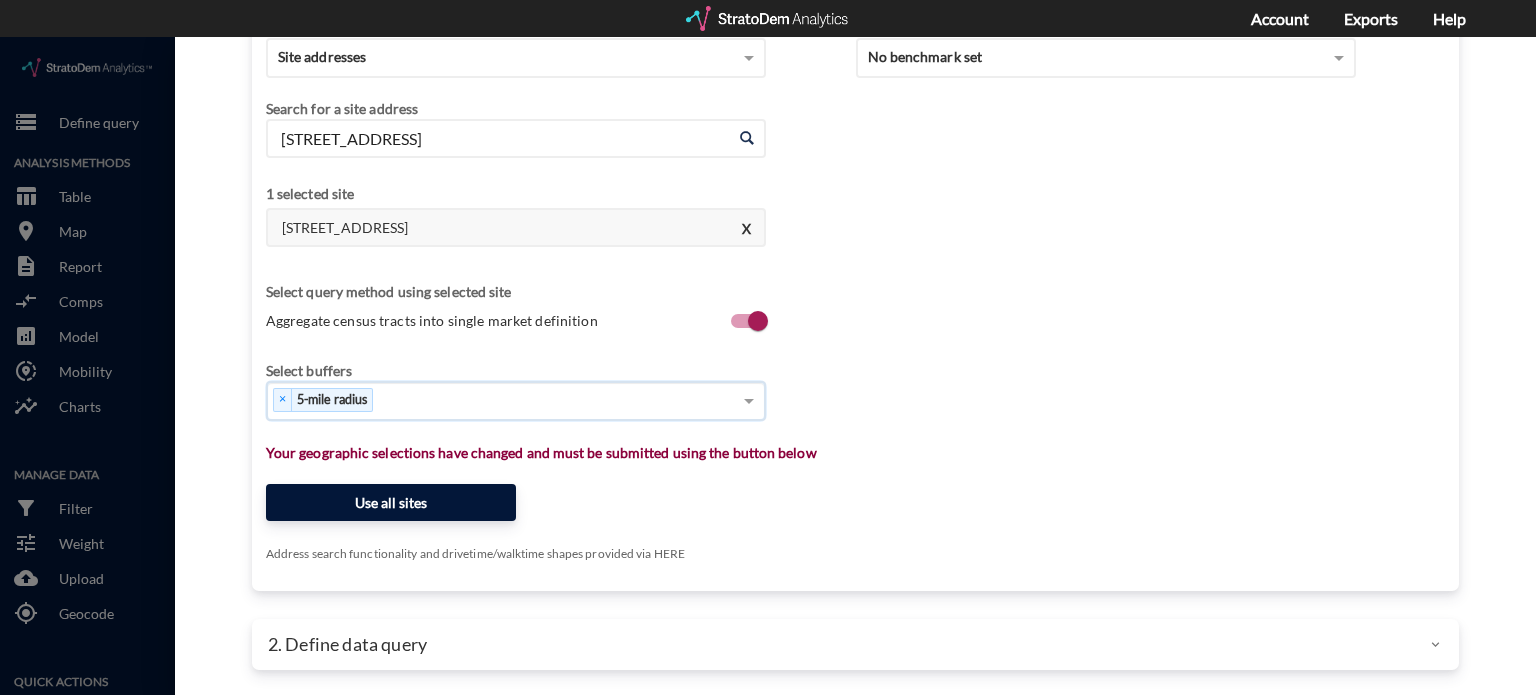 click on "Use all sites" 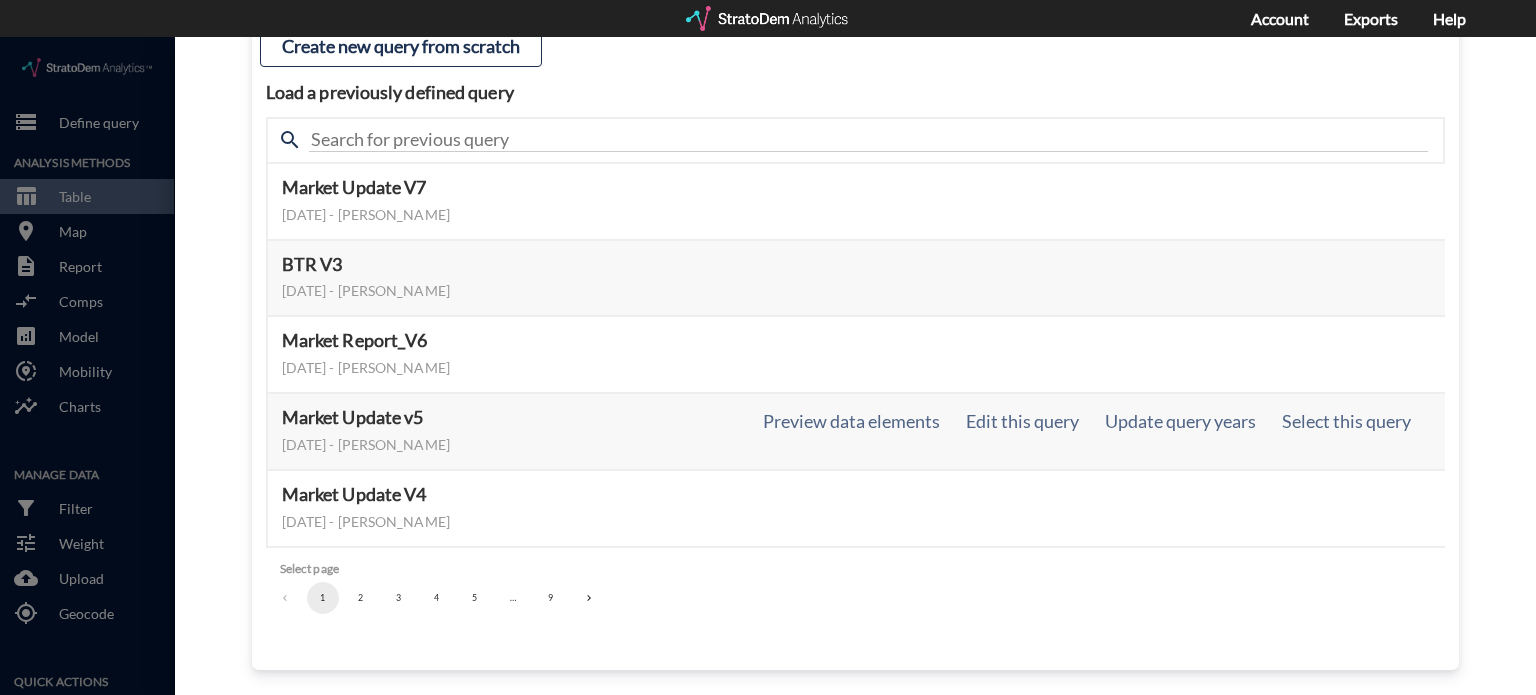 scroll, scrollTop: 212, scrollLeft: 0, axis: vertical 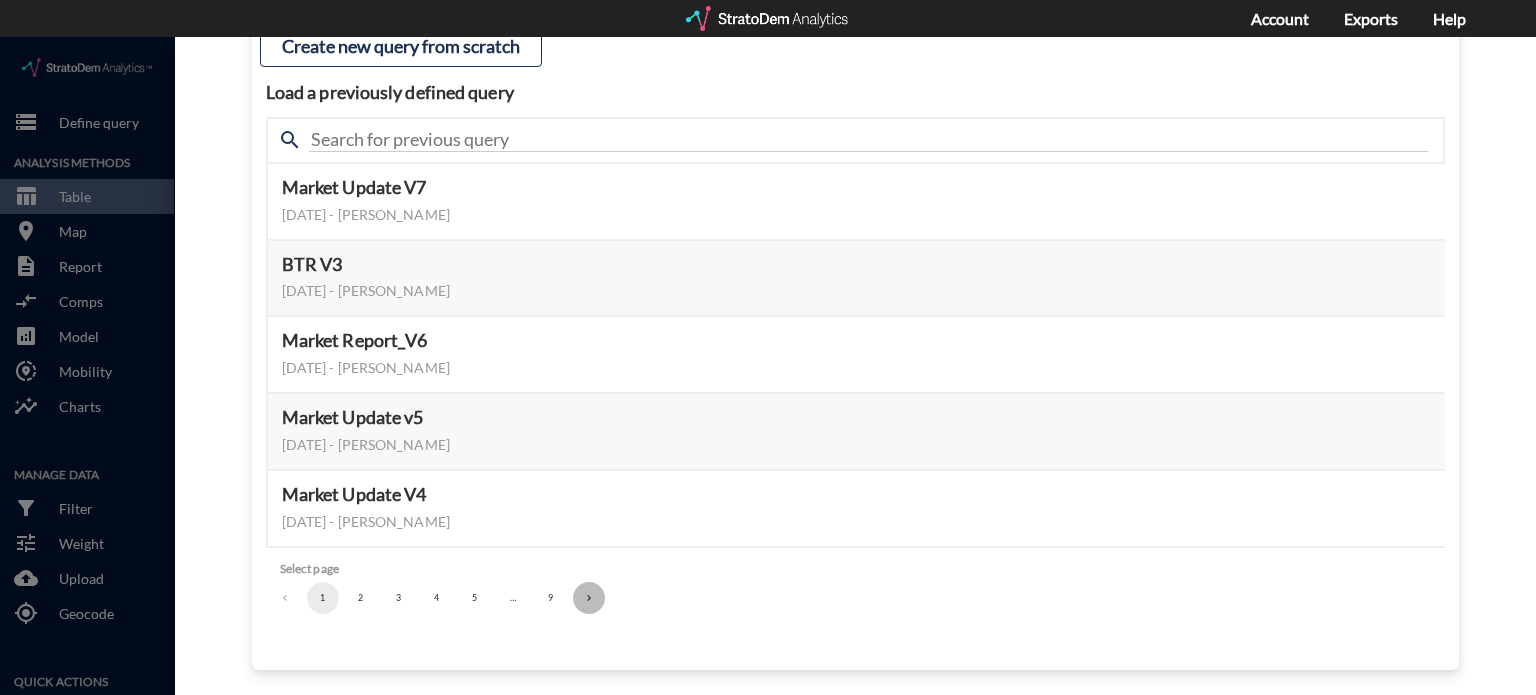 click 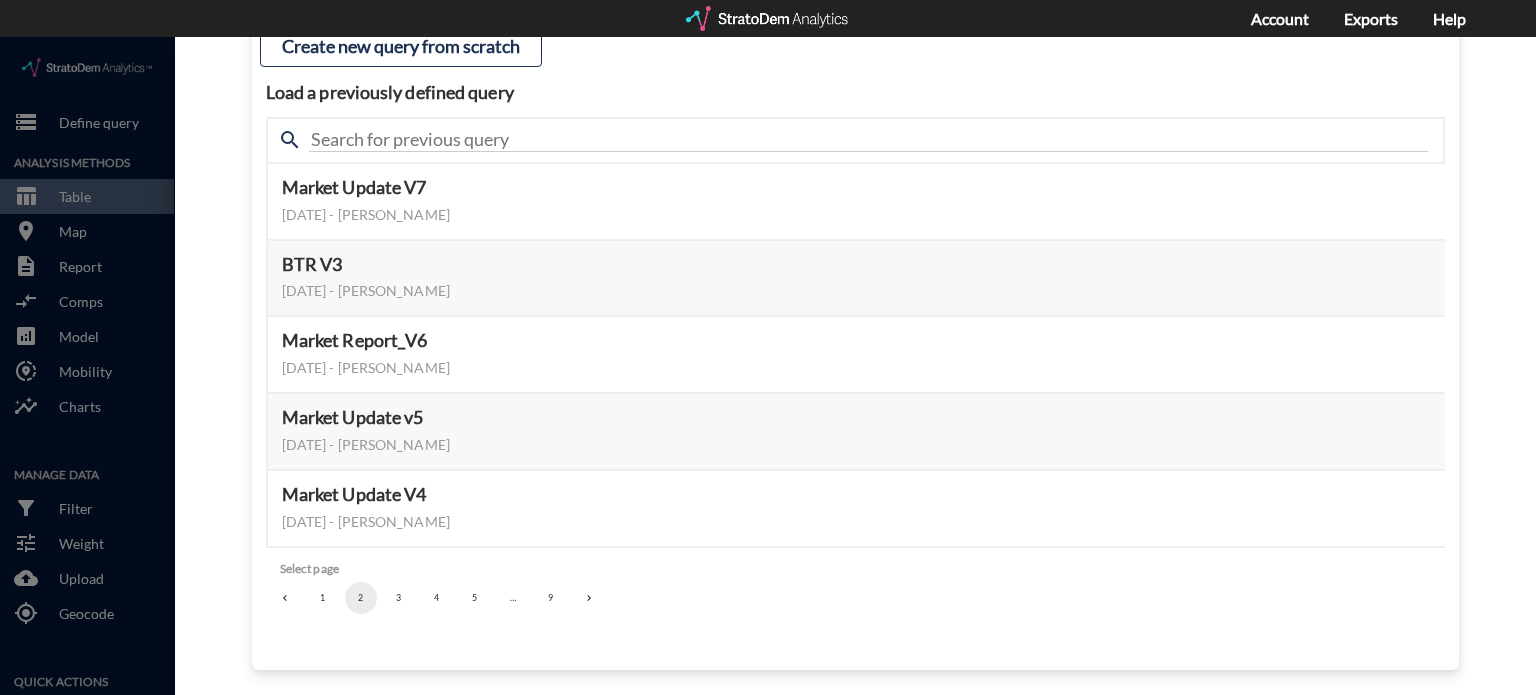 click 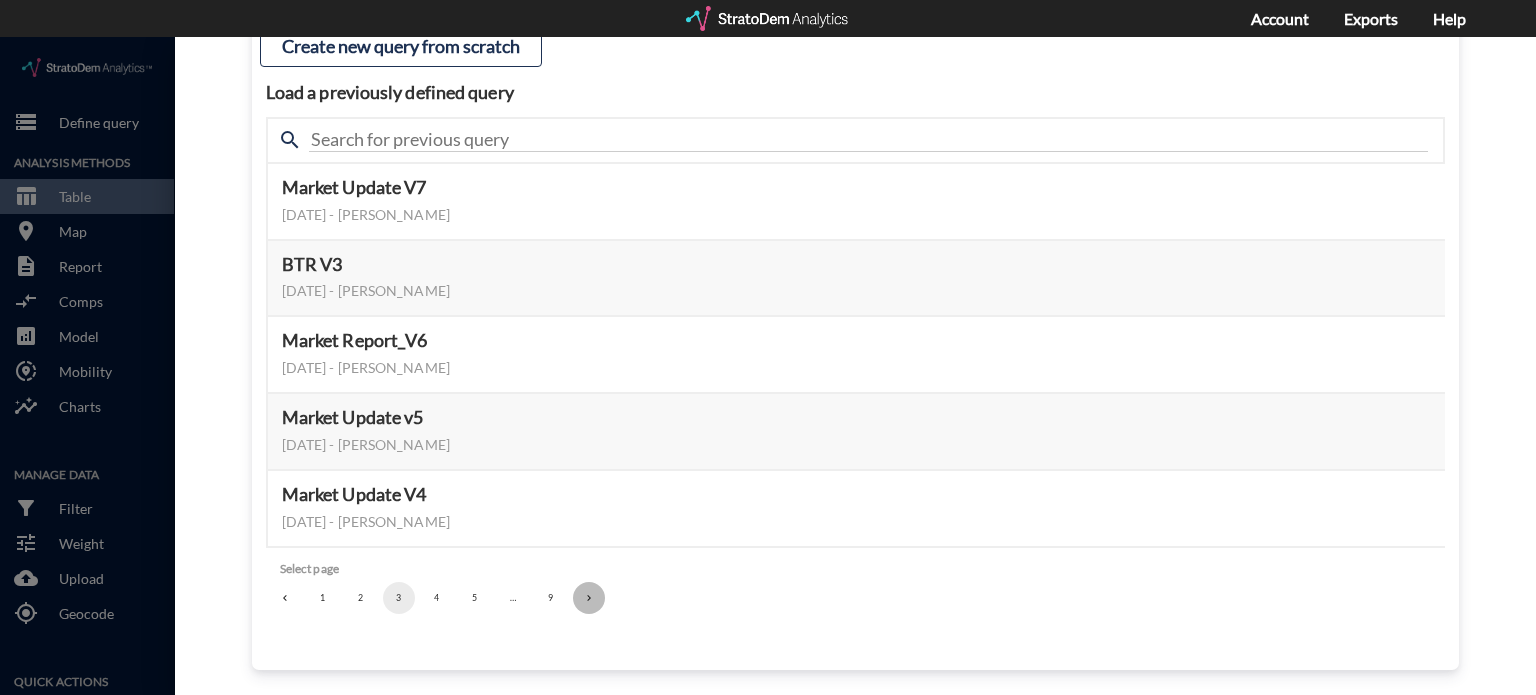 click 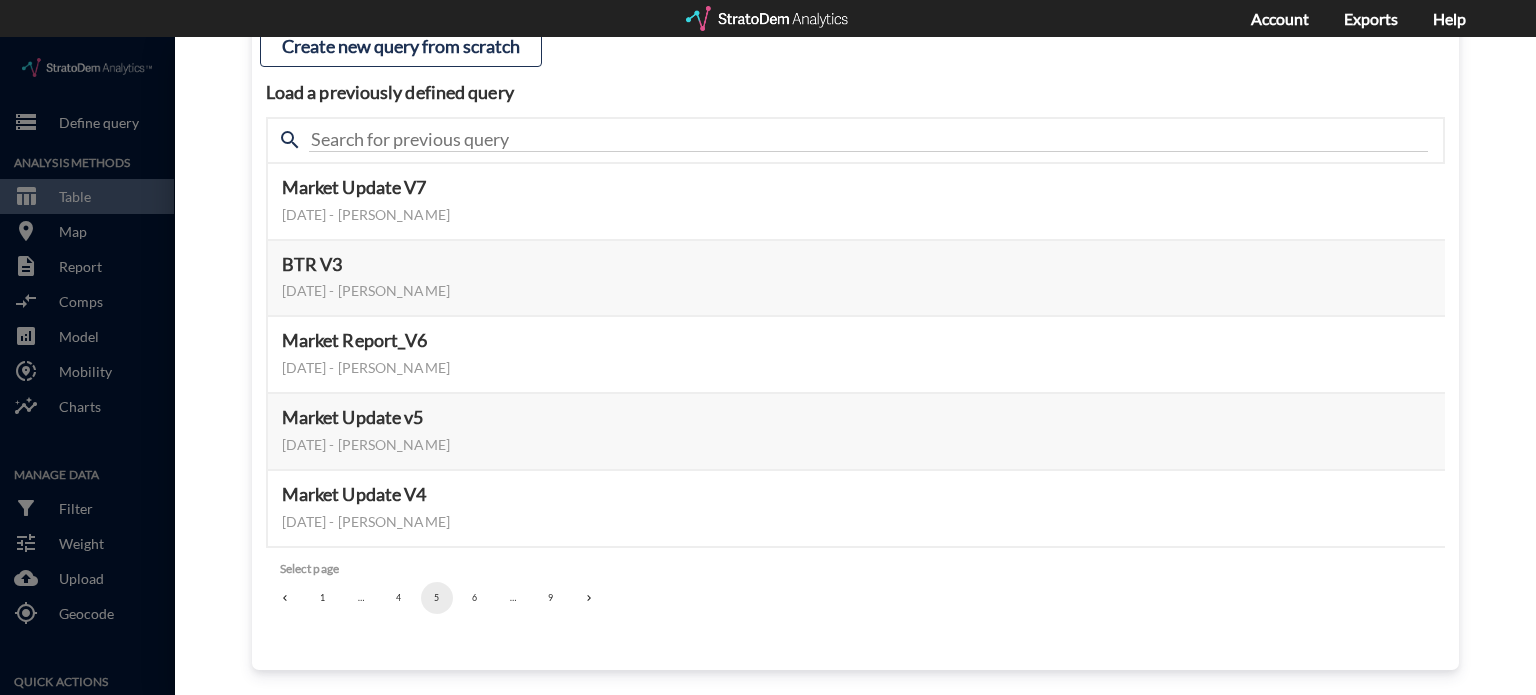 click 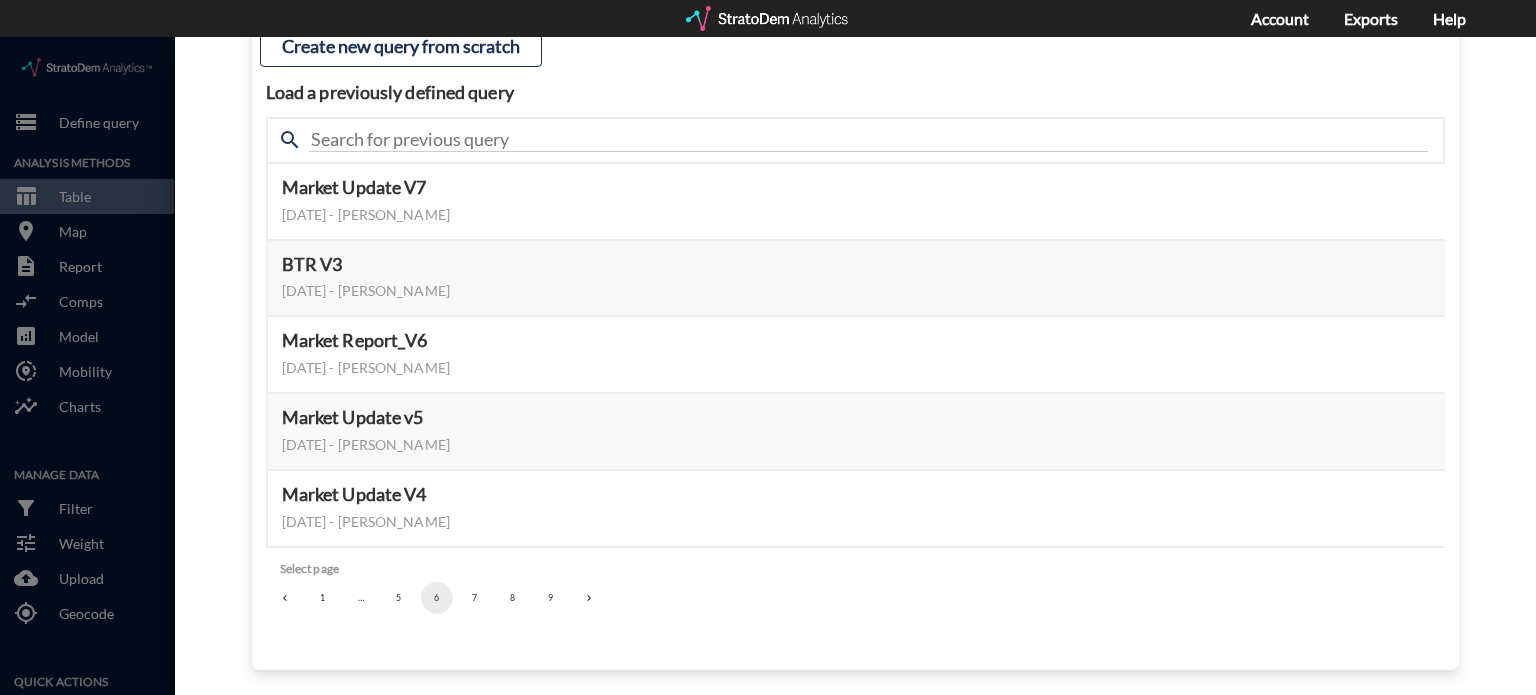 click 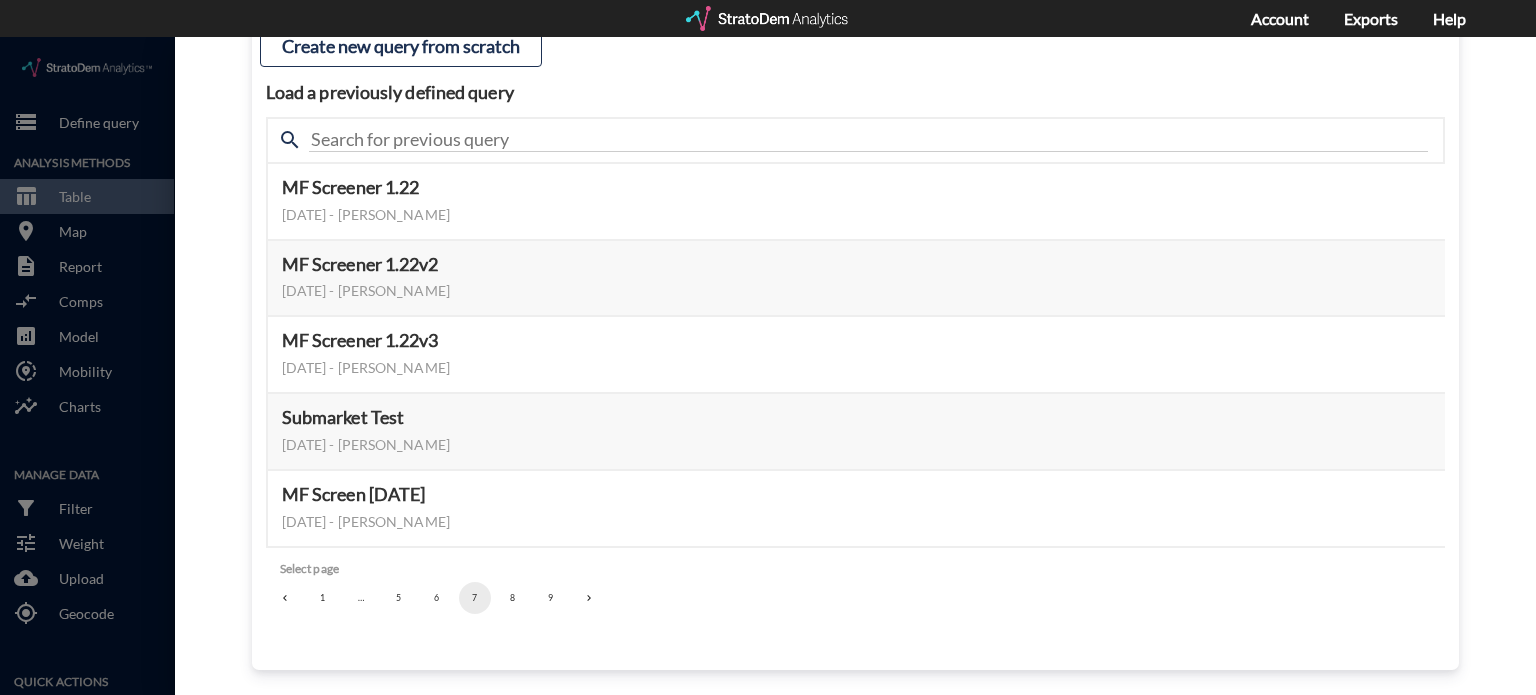 click on "8" 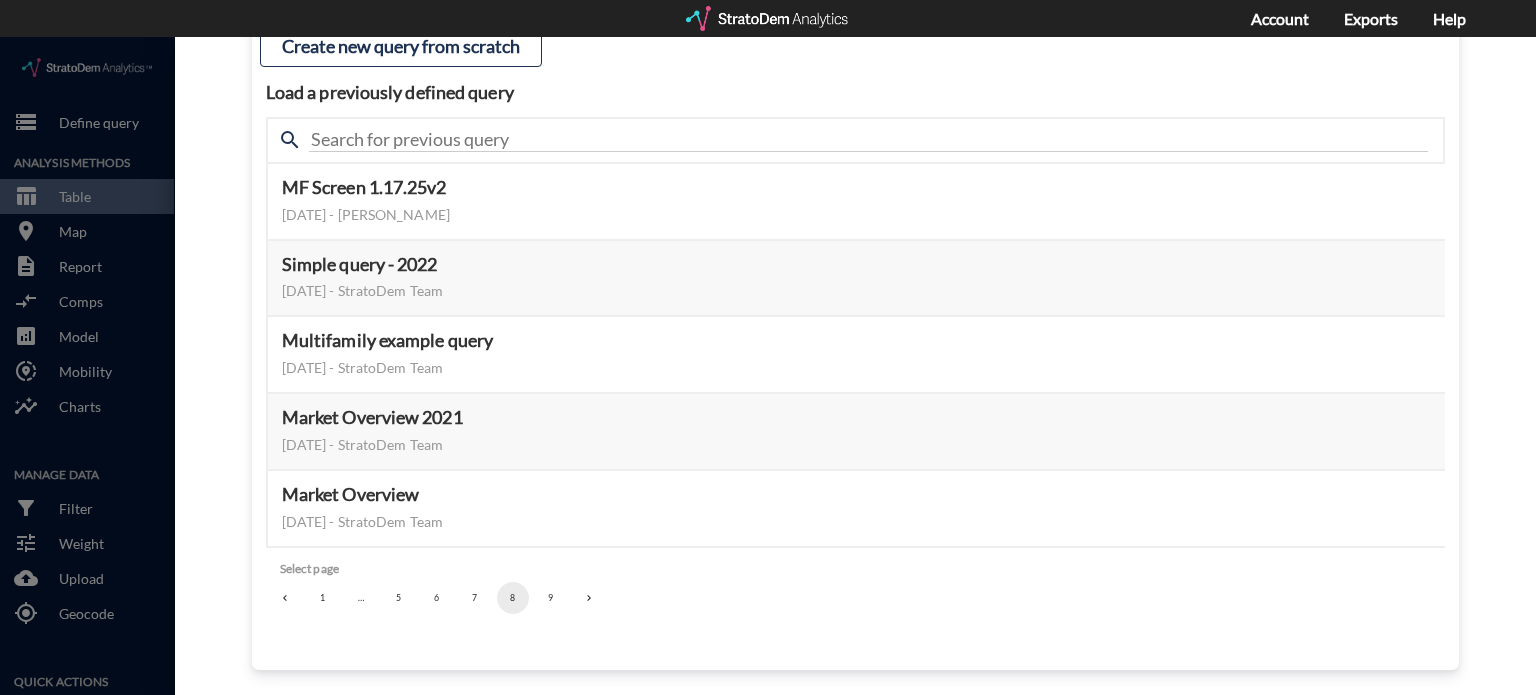 click on "6" 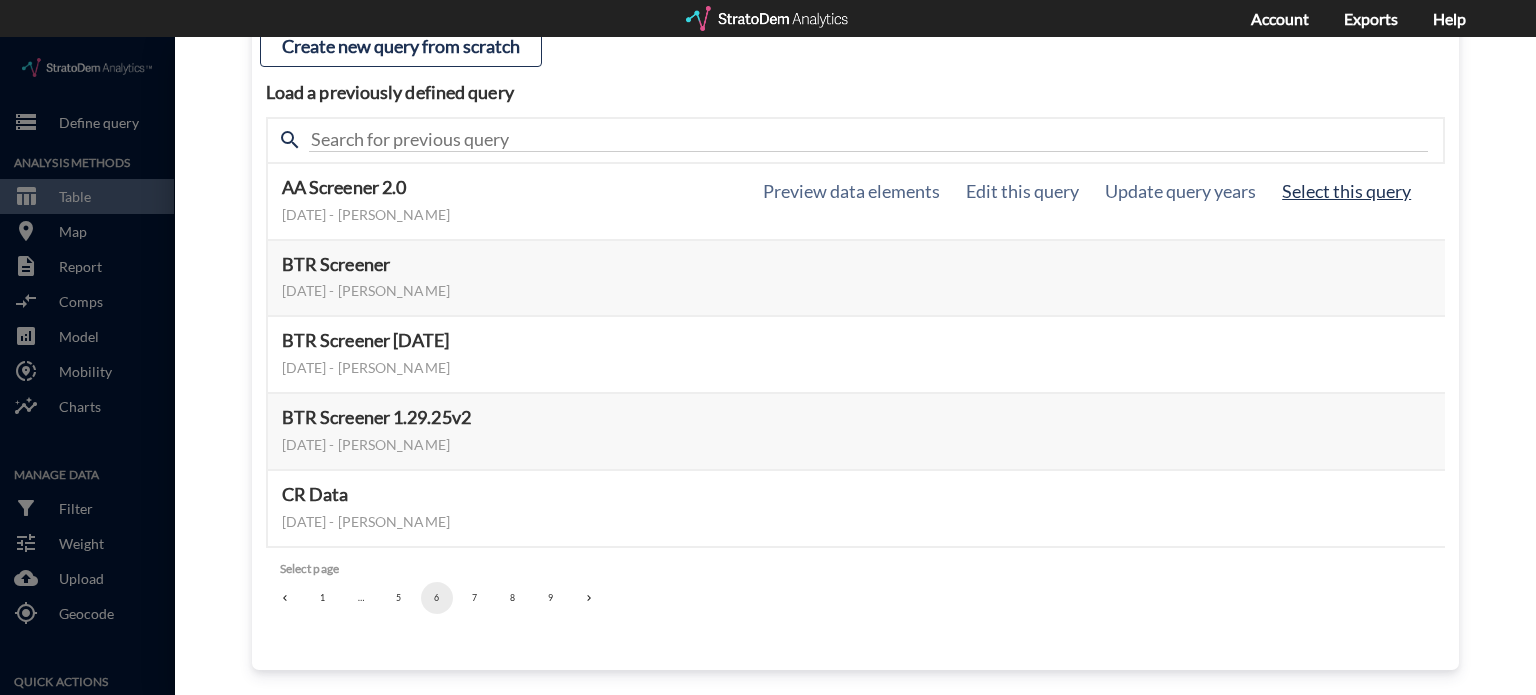 click on "Select this query" 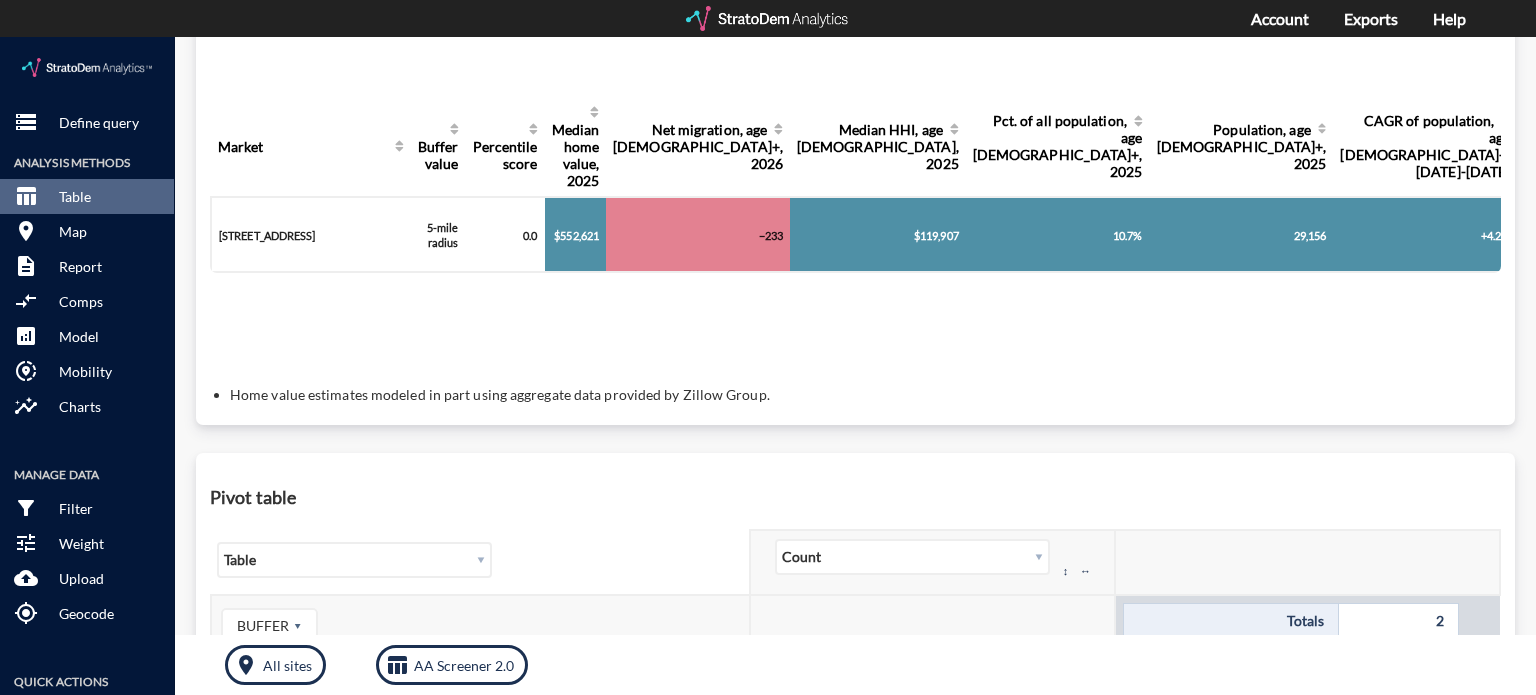 scroll, scrollTop: 272, scrollLeft: 0, axis: vertical 